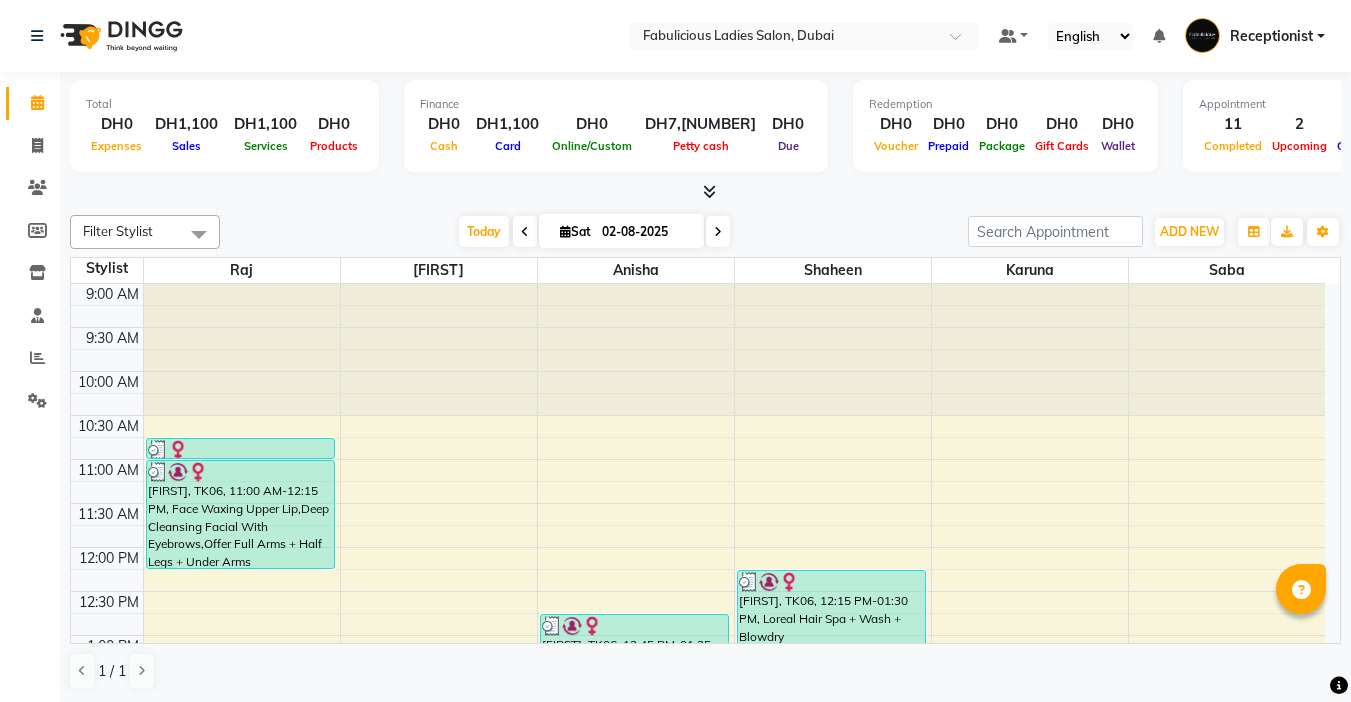 scroll, scrollTop: 0, scrollLeft: 0, axis: both 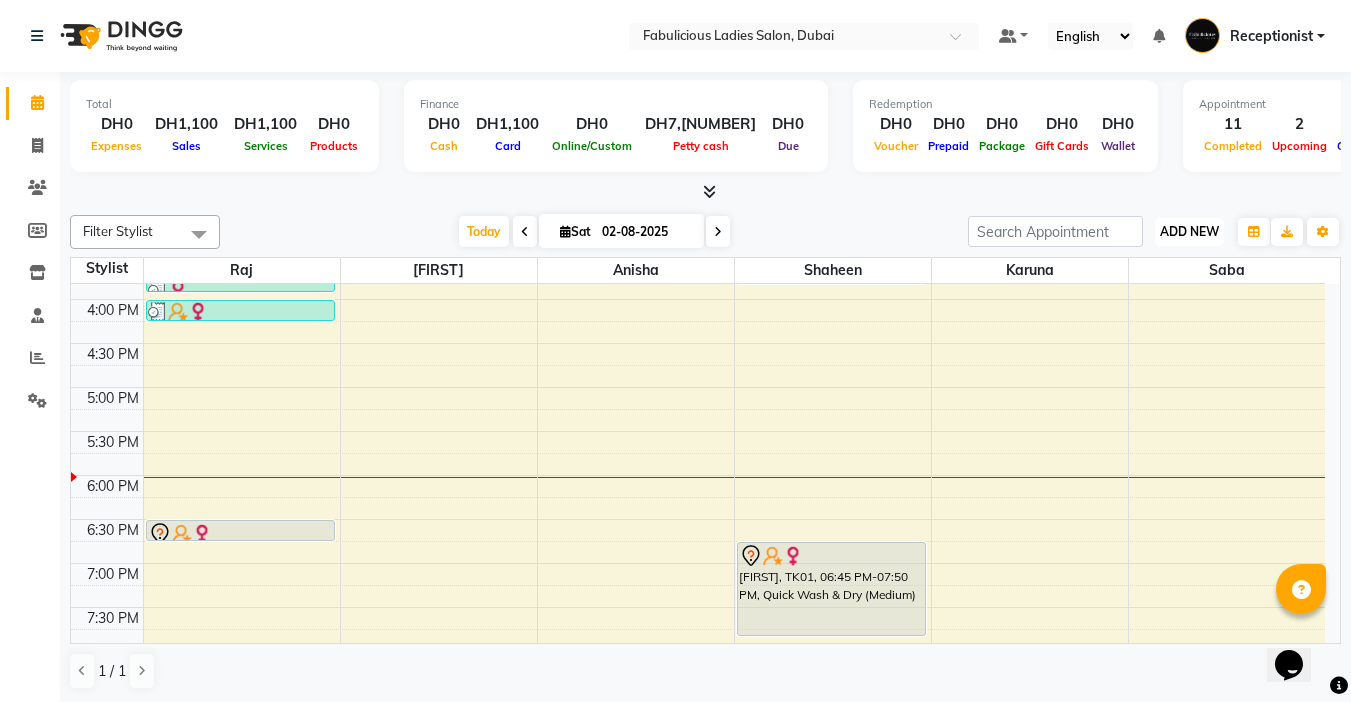 click on "ADD NEW" at bounding box center [1189, 231] 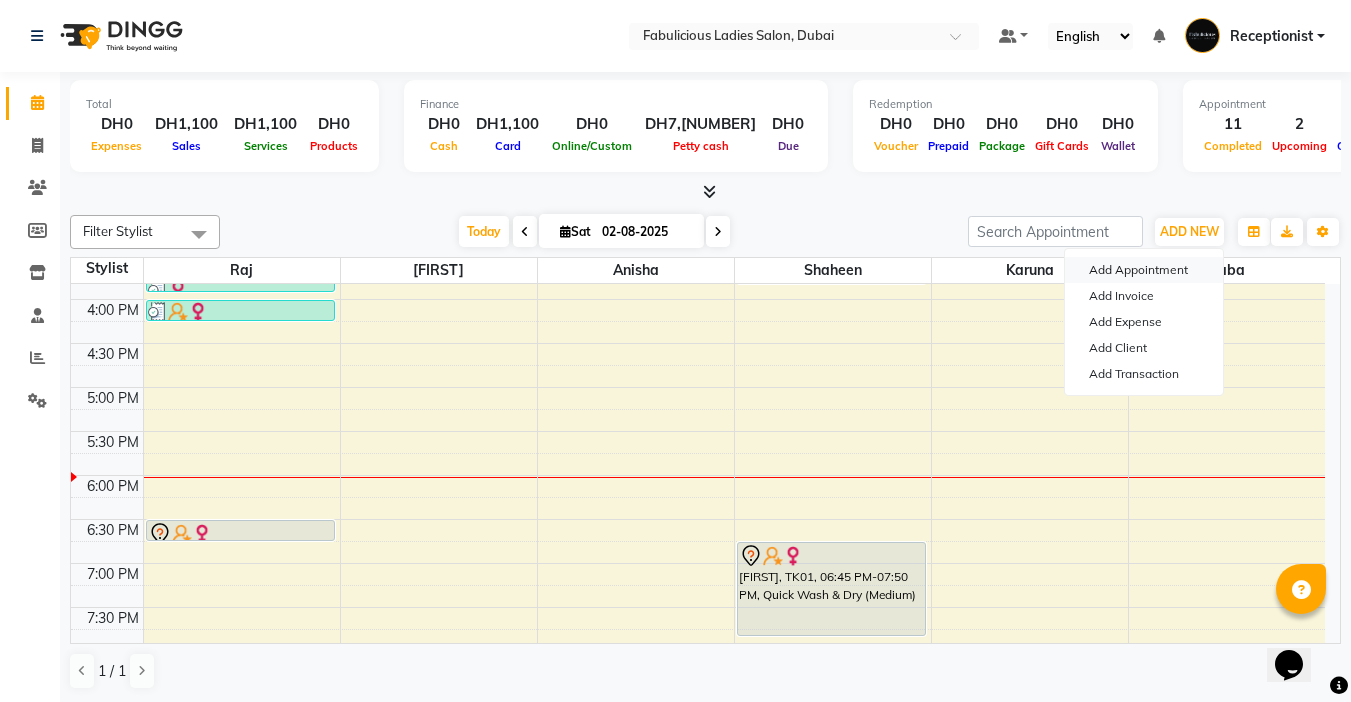 click on "Add Appointment" at bounding box center (1144, 270) 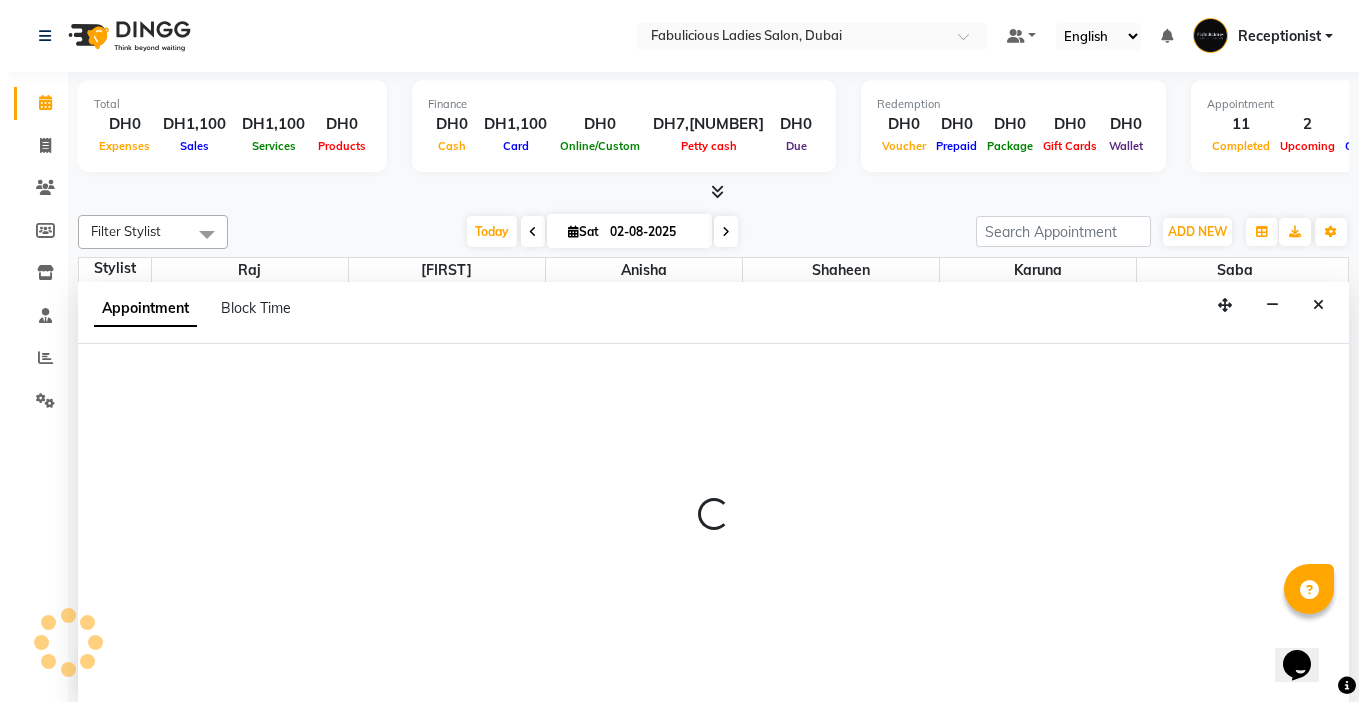 scroll, scrollTop: 1, scrollLeft: 0, axis: vertical 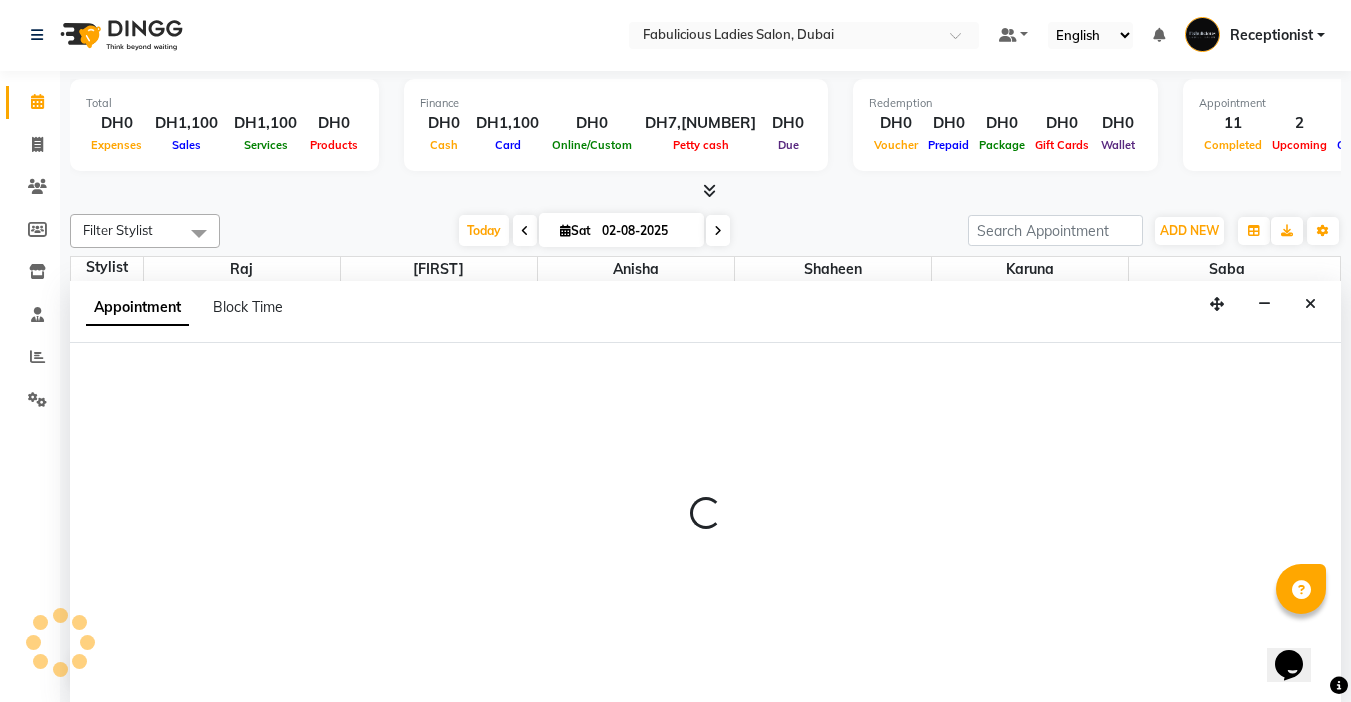 select on "600" 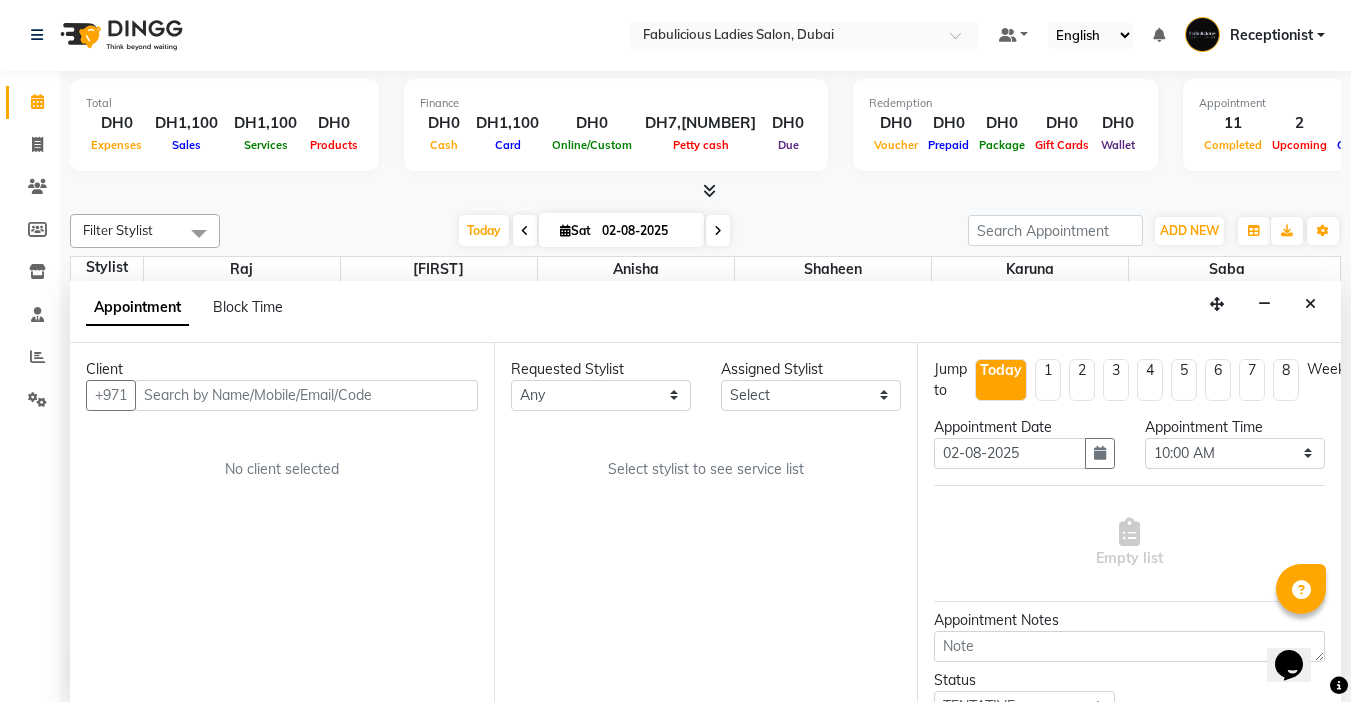 click at bounding box center [306, 395] 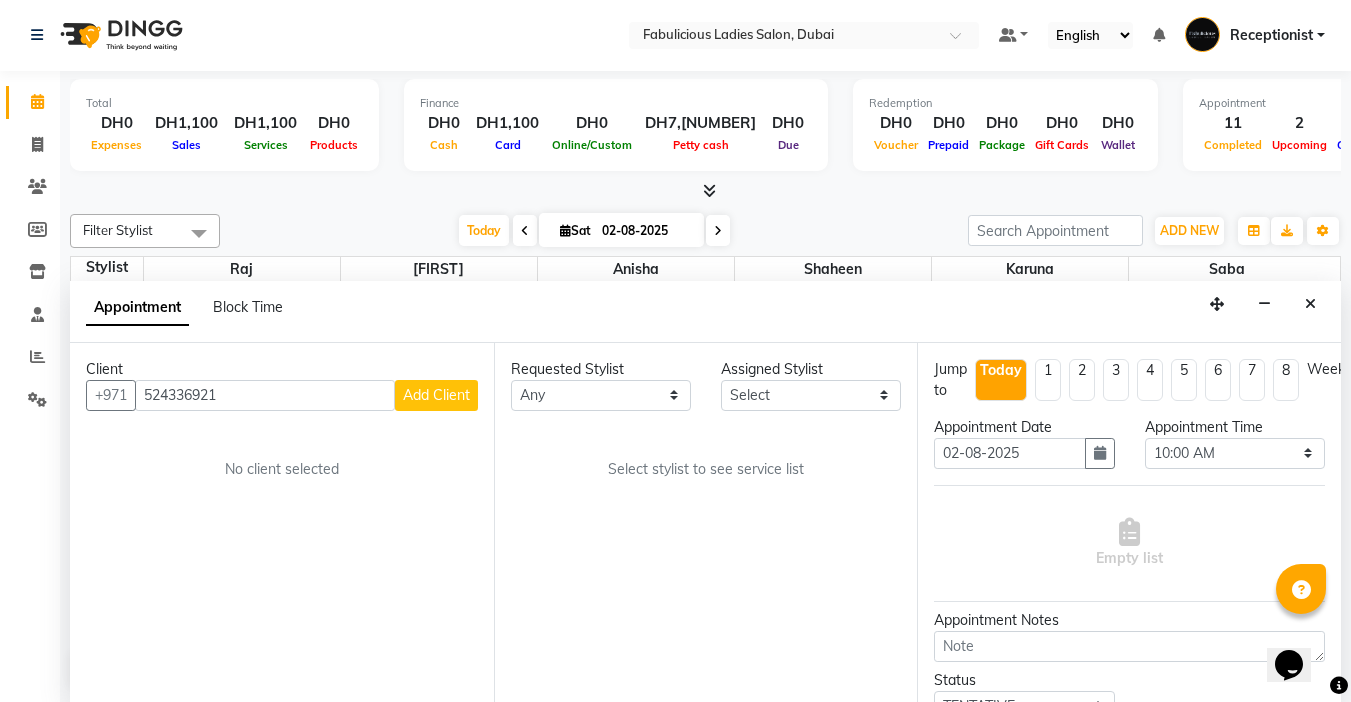type on "524336921" 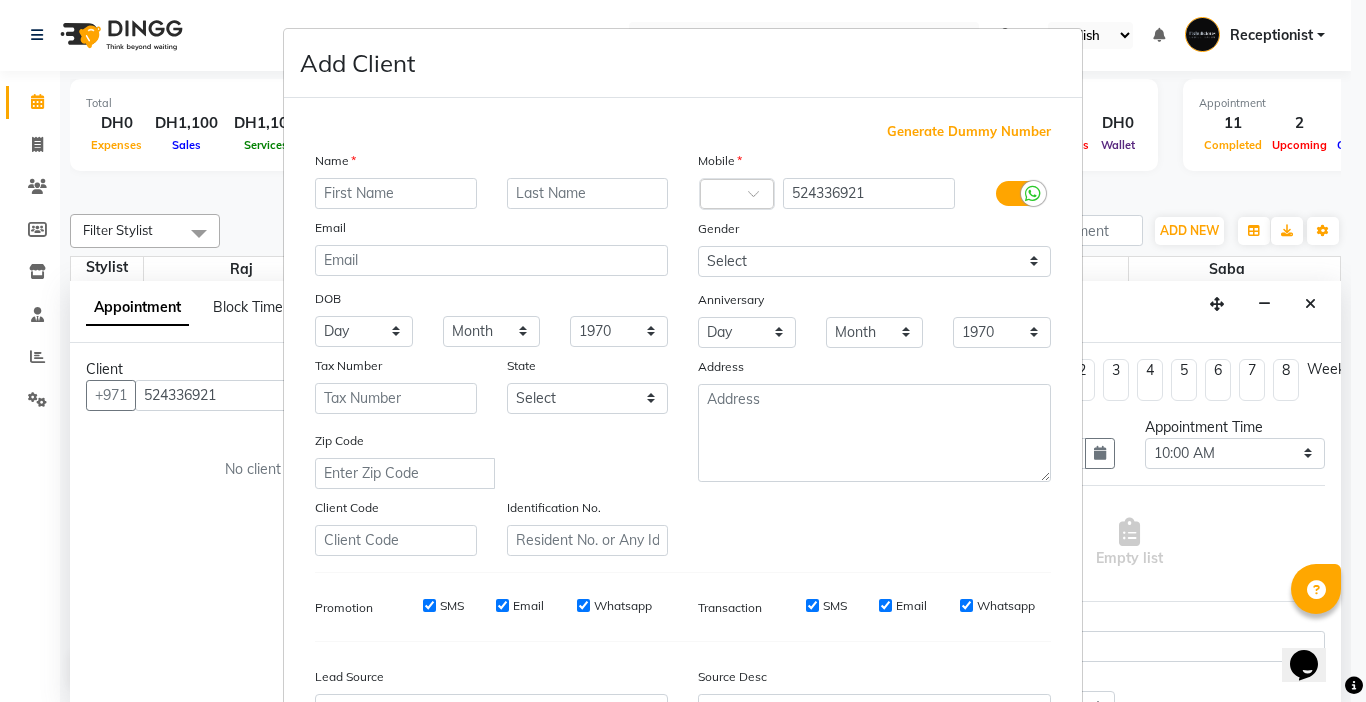 type on "R" 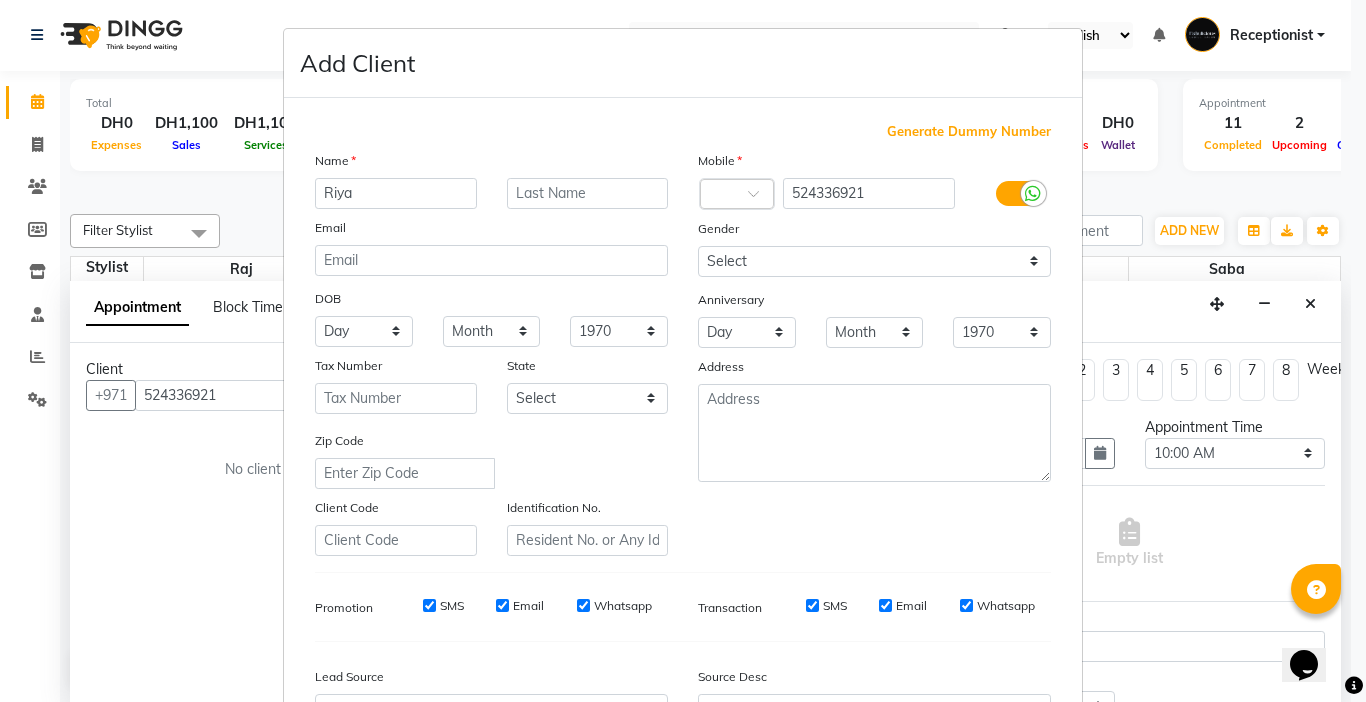 type on "Riya" 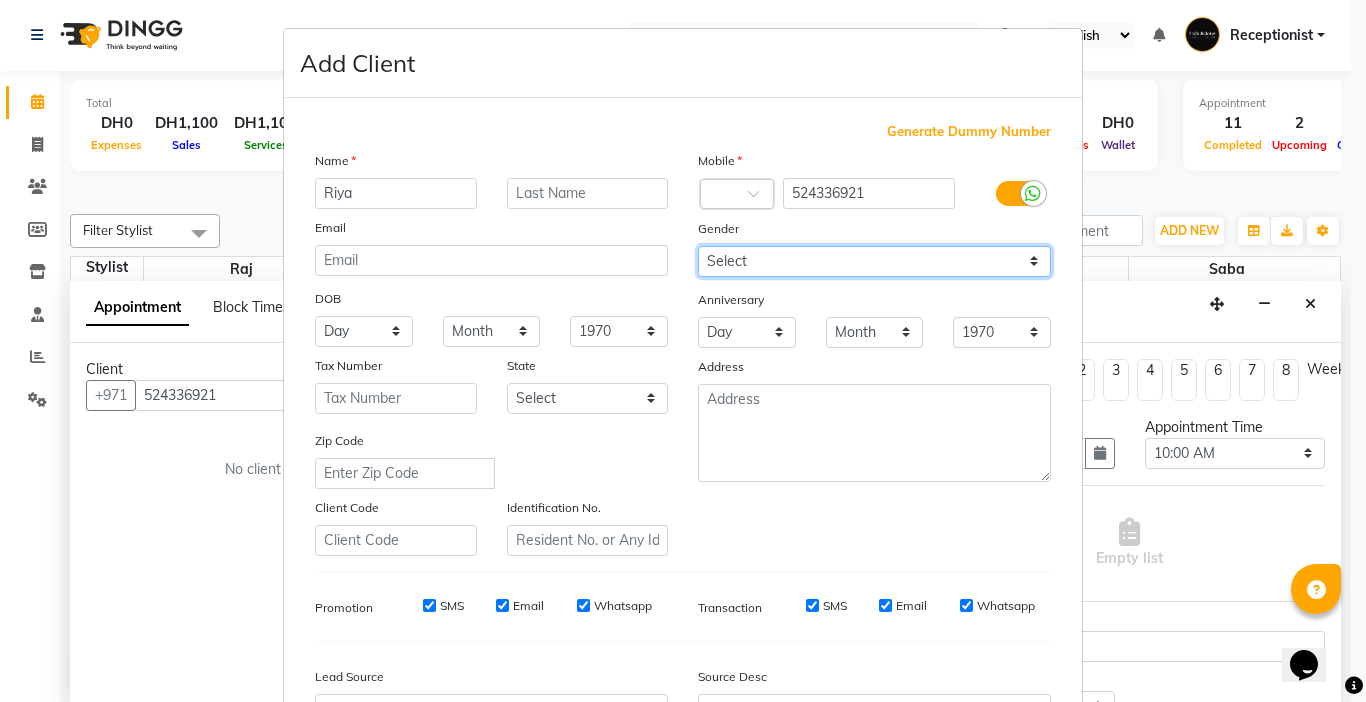 click on "Select Male Female Other Prefer Not To Say" at bounding box center [874, 261] 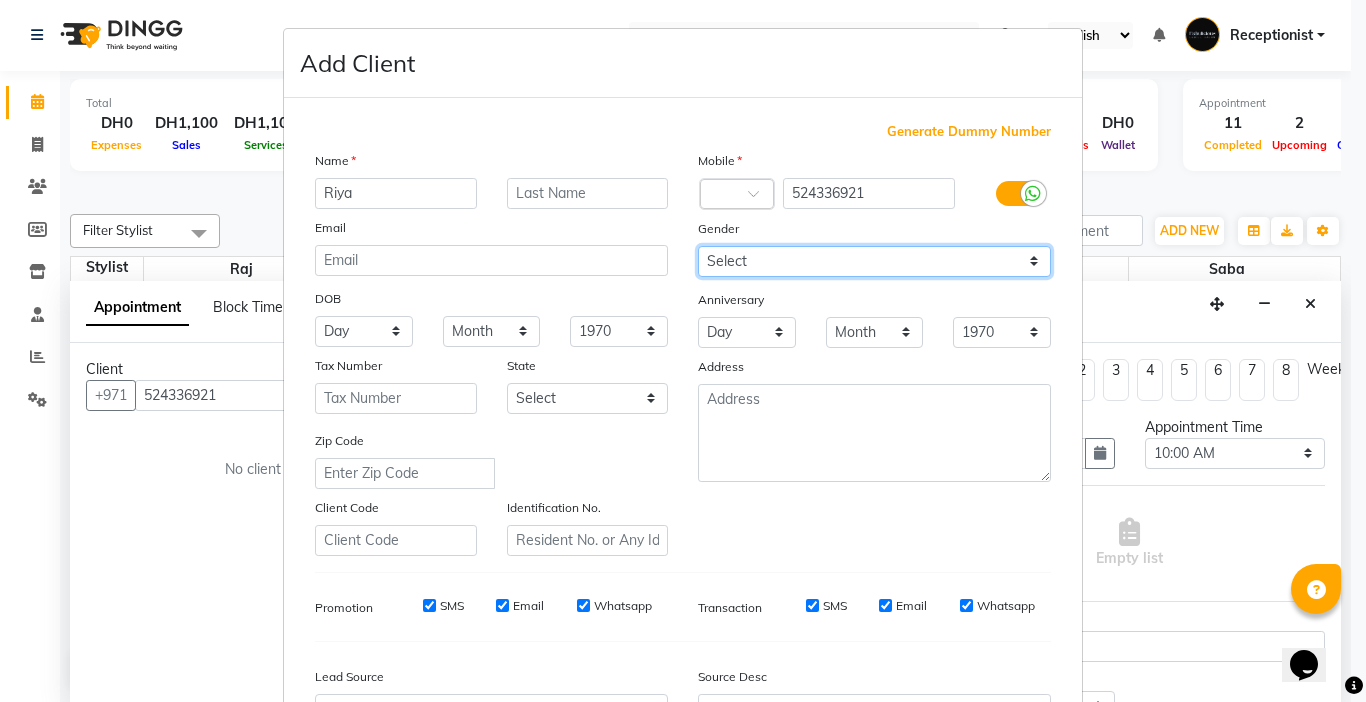 select on "female" 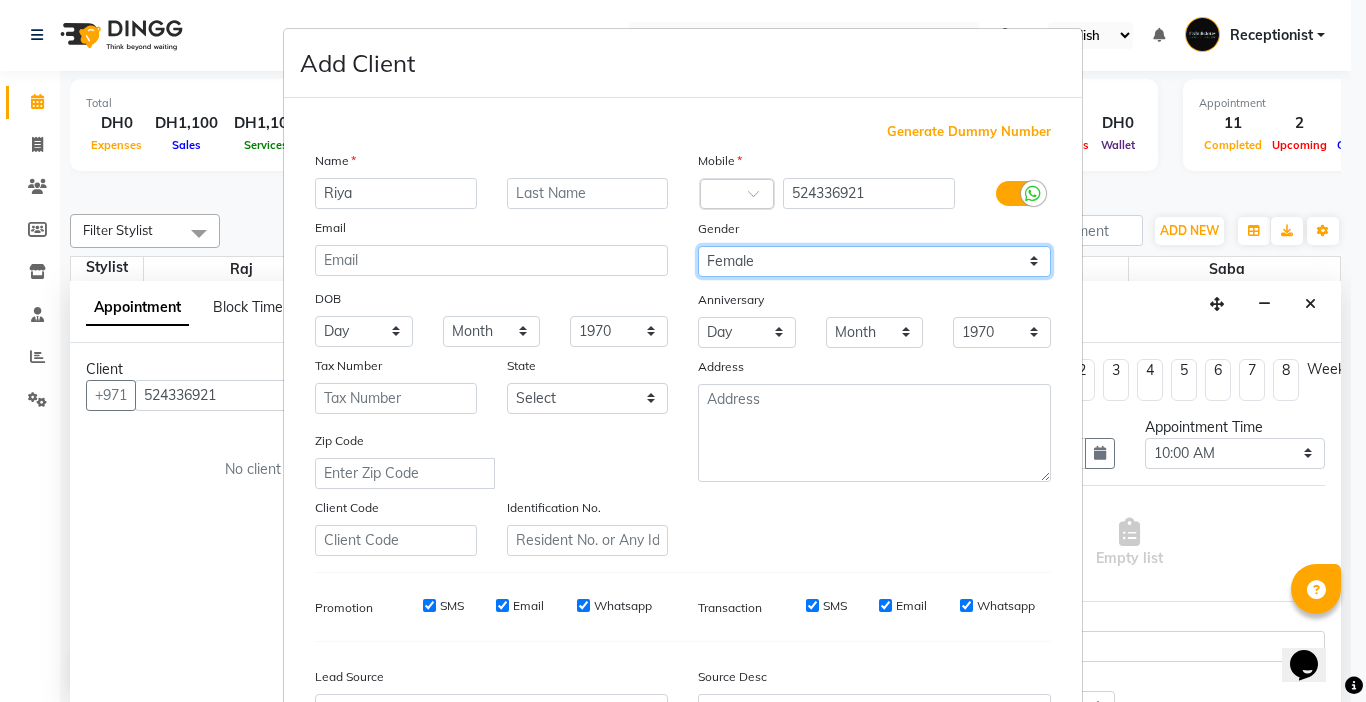click on "Select Male Female Other Prefer Not To Say" at bounding box center (874, 261) 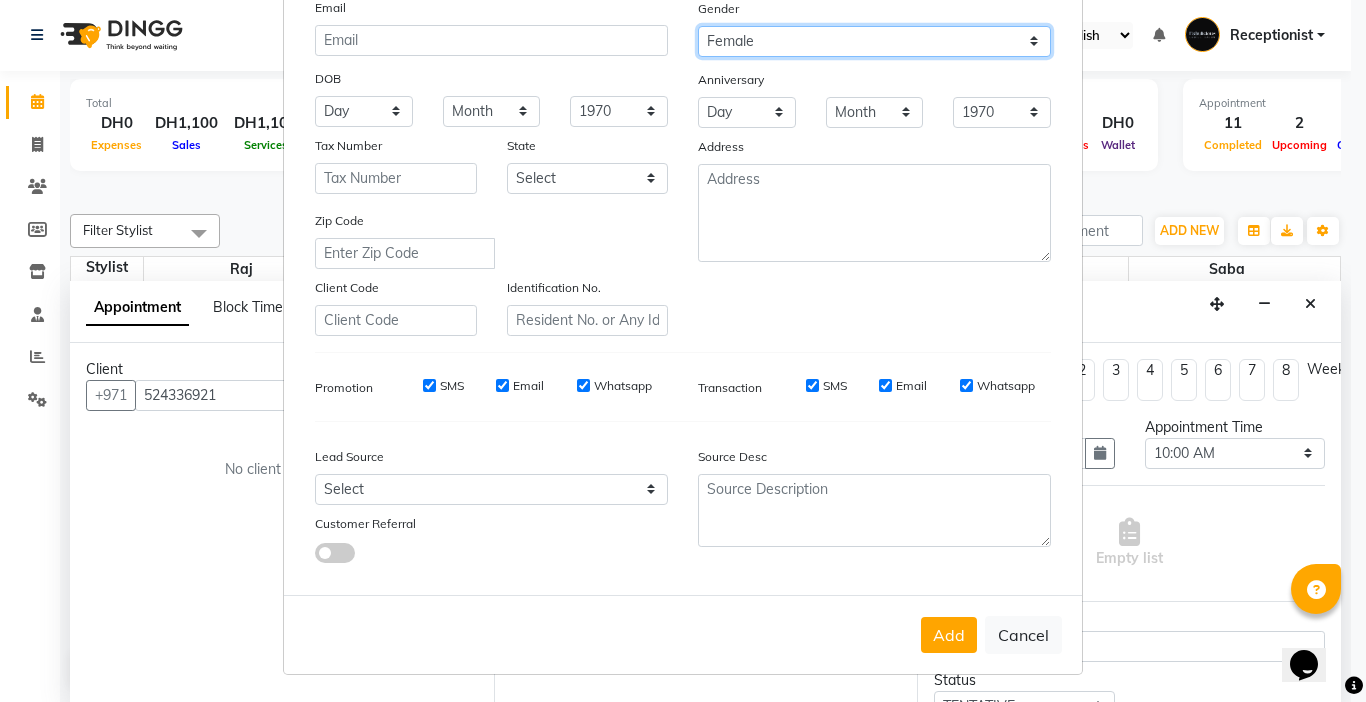 scroll, scrollTop: 221, scrollLeft: 0, axis: vertical 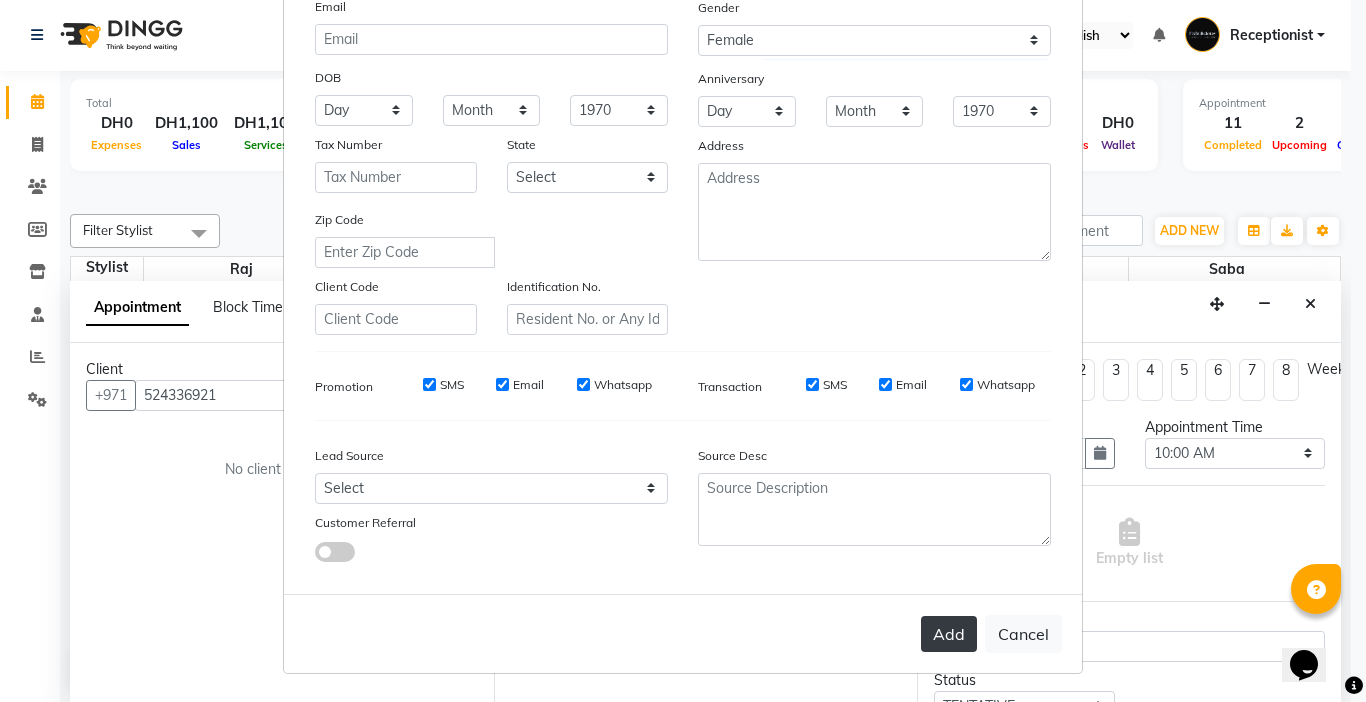 click on "Add" at bounding box center (949, 634) 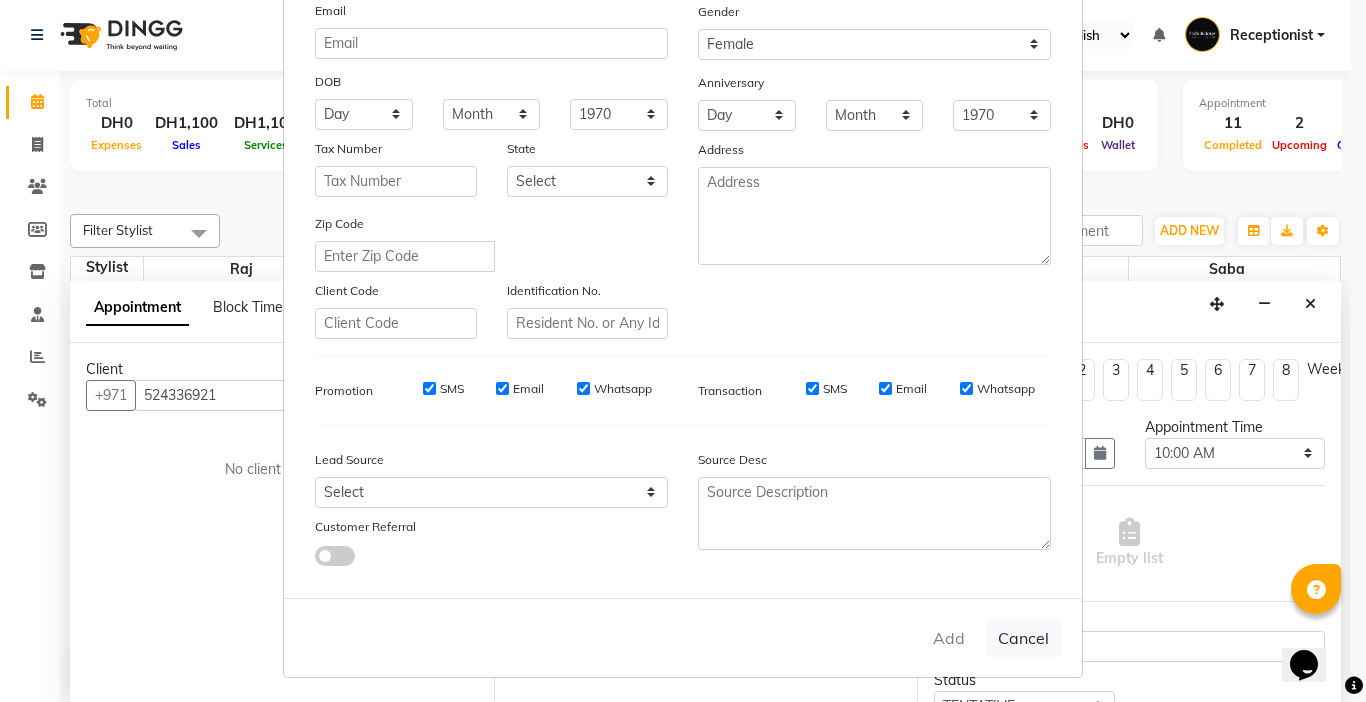 scroll, scrollTop: 221, scrollLeft: 0, axis: vertical 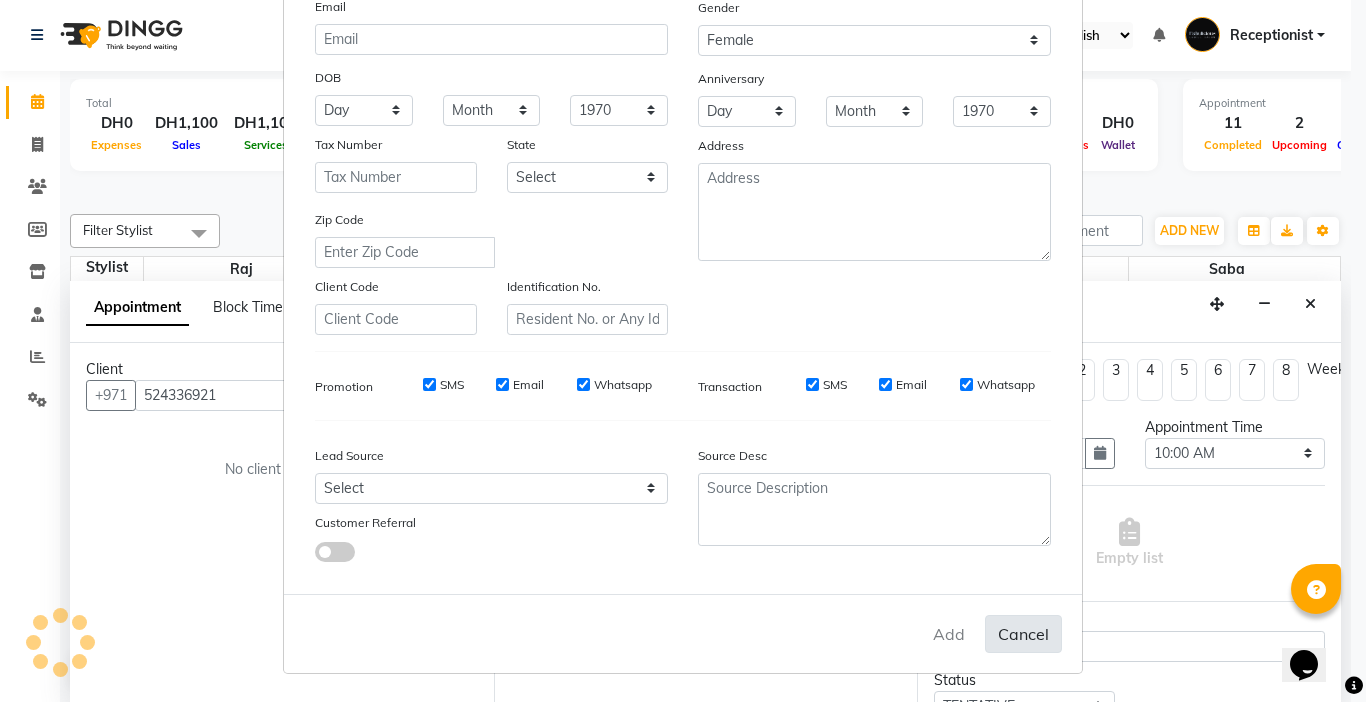 click on "Add   Cancel" at bounding box center (683, 633) 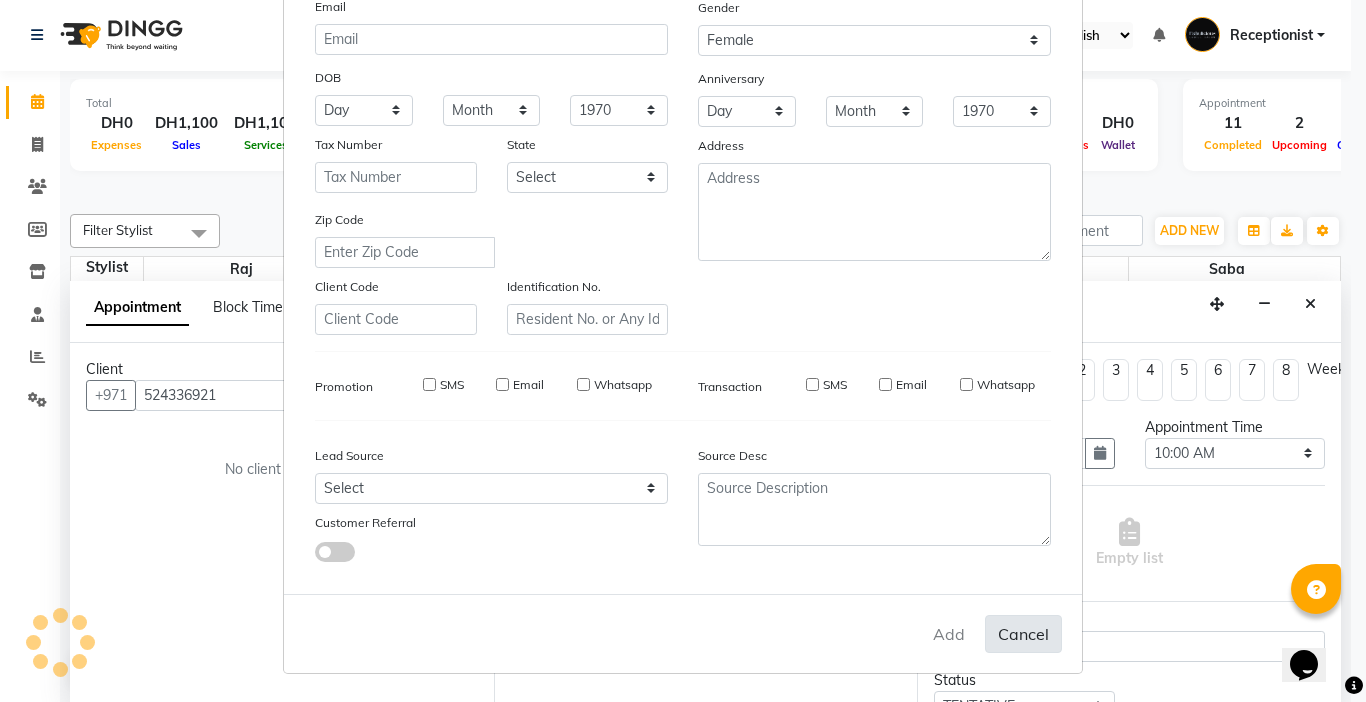 click on "Cancel" at bounding box center [1023, 634] 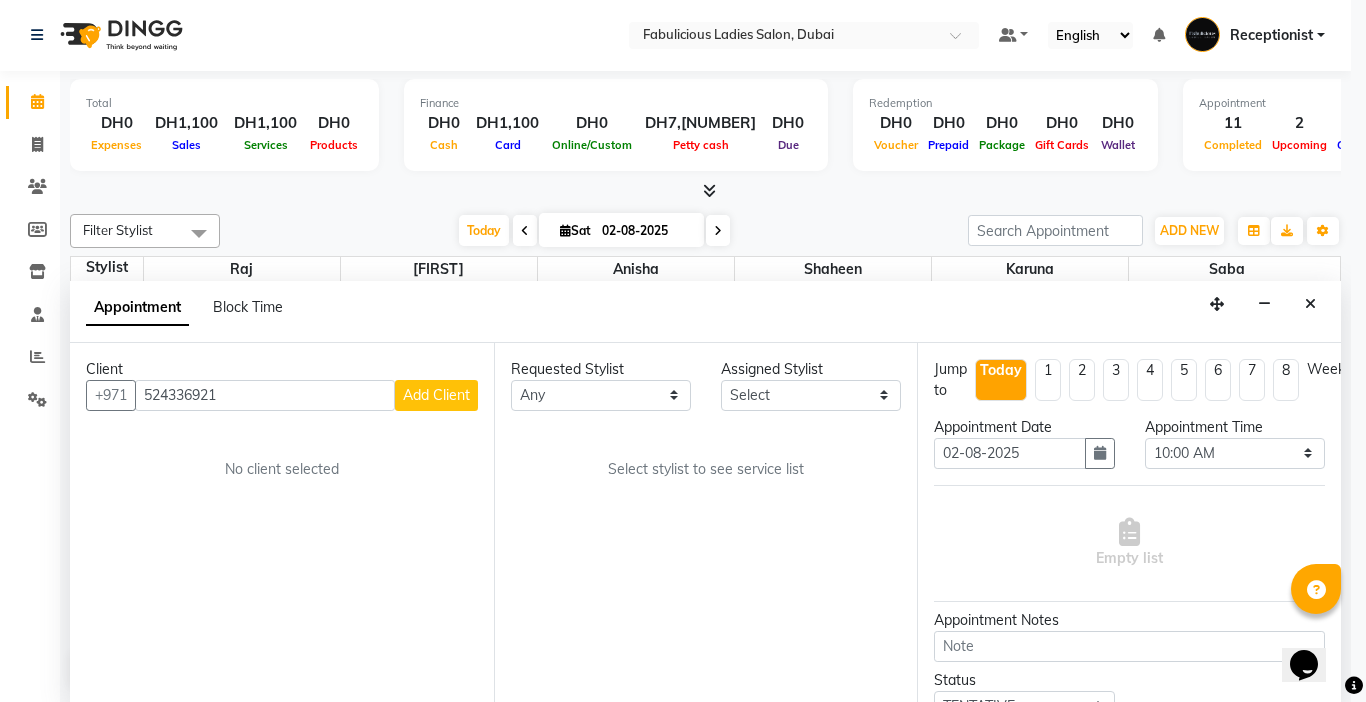 type 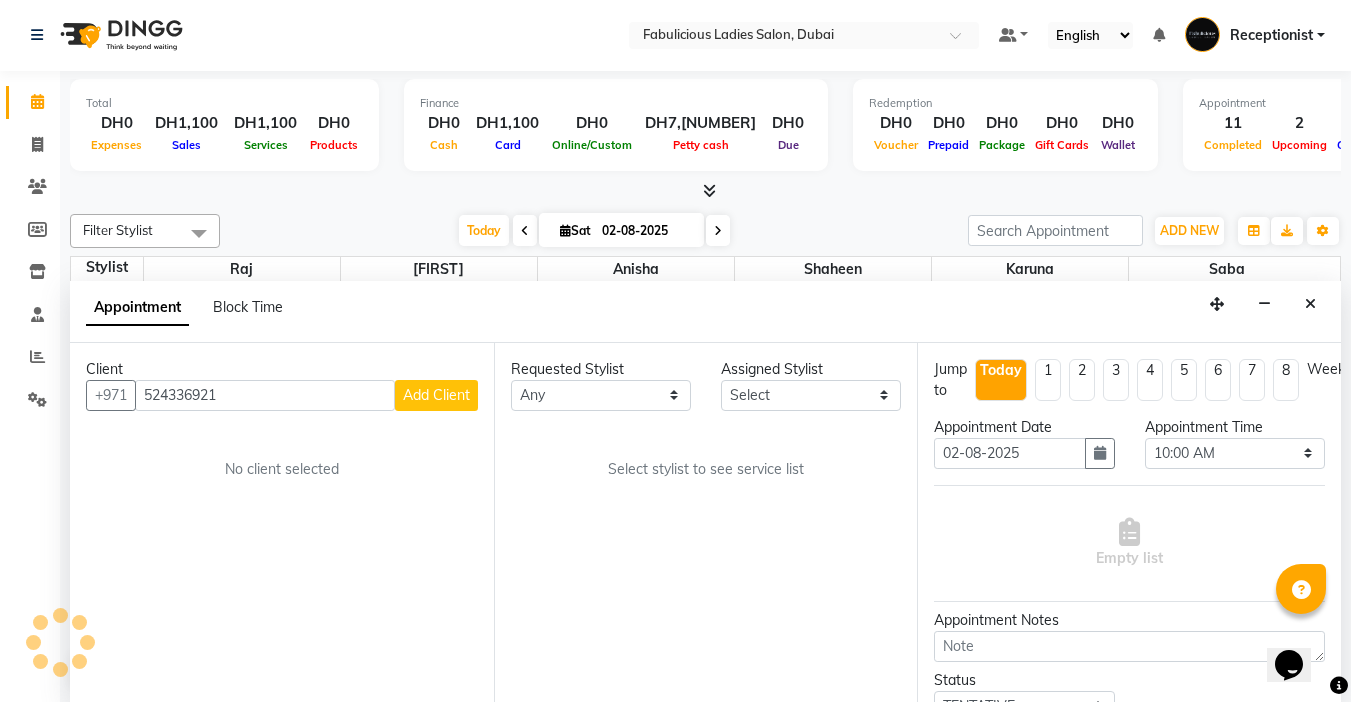 click on "Add Client" at bounding box center (436, 395) 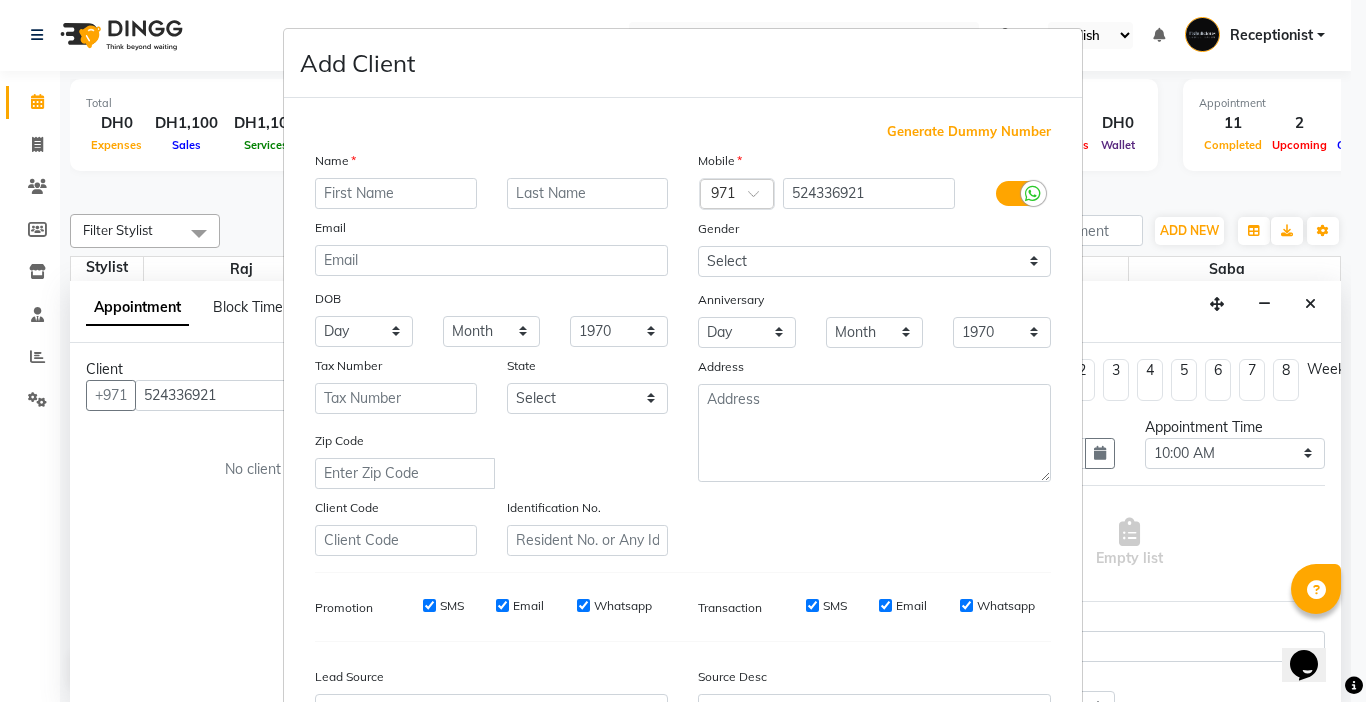 click at bounding box center [396, 193] 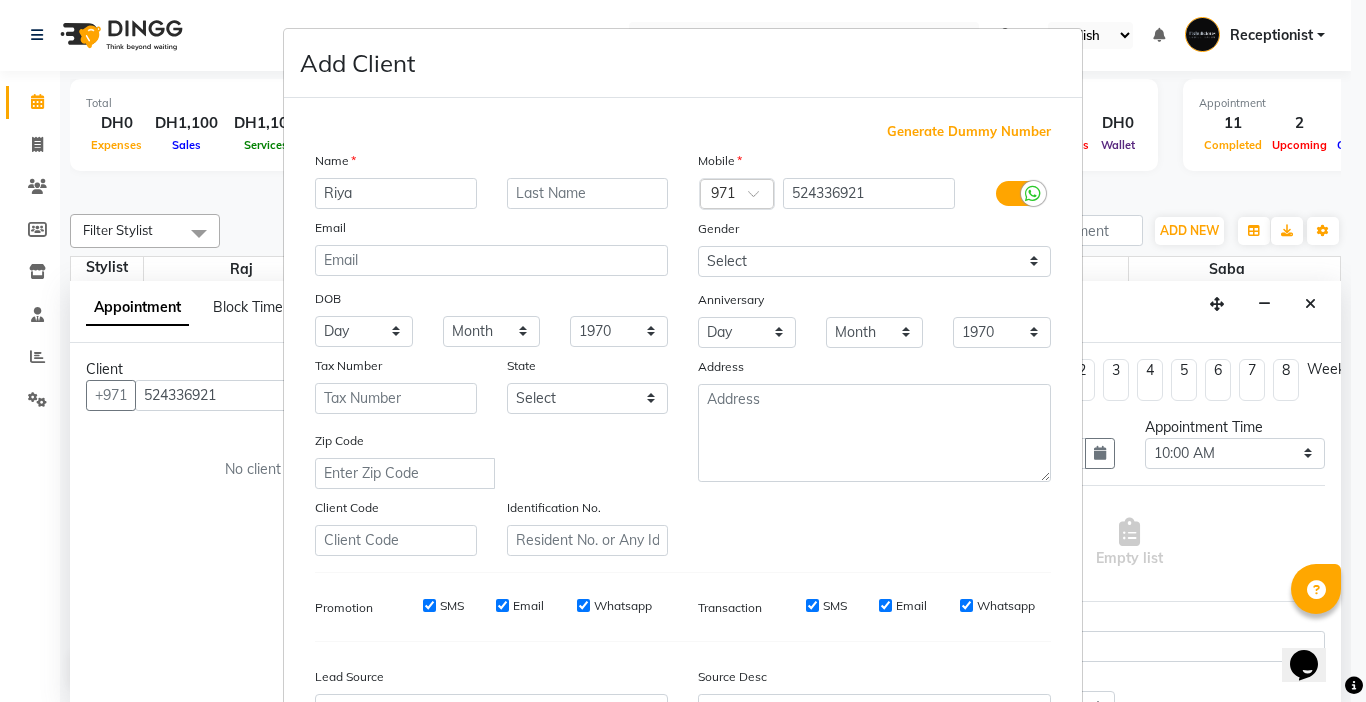 type on "Riya" 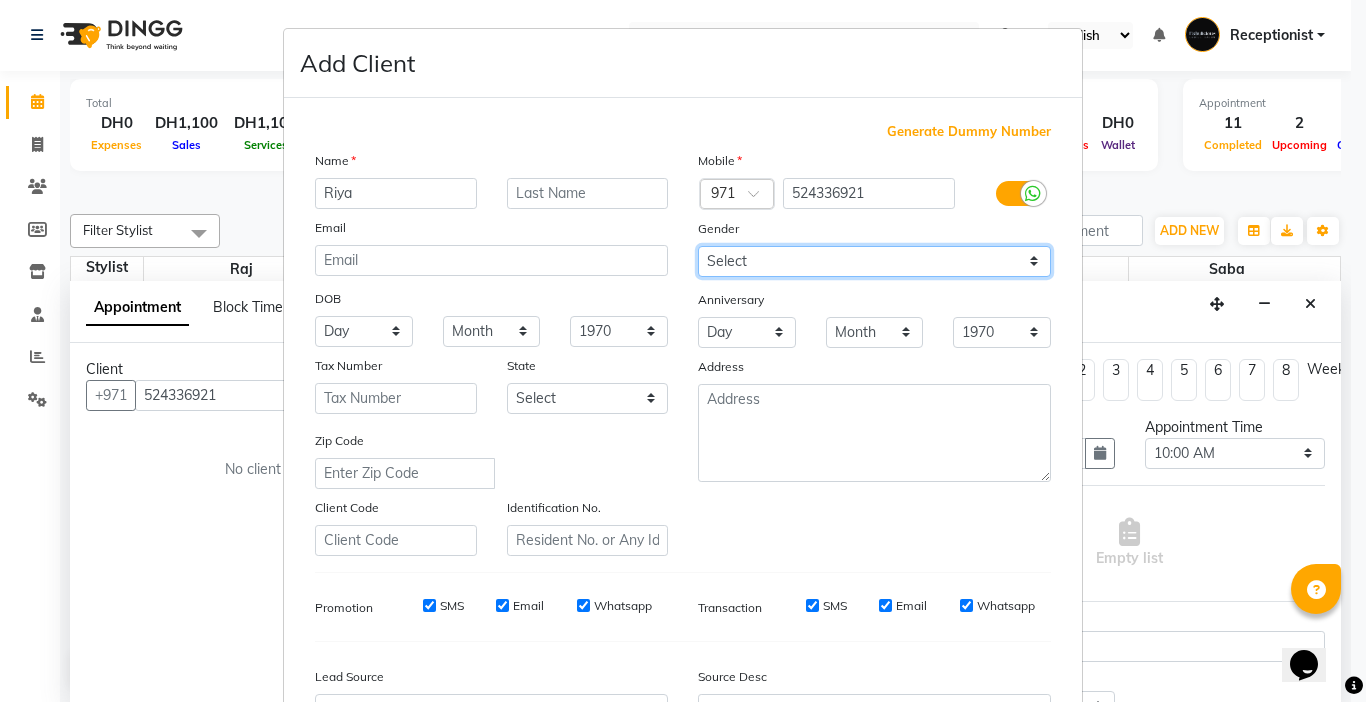 click on "Select Male Female Other Prefer Not To Say" at bounding box center (874, 261) 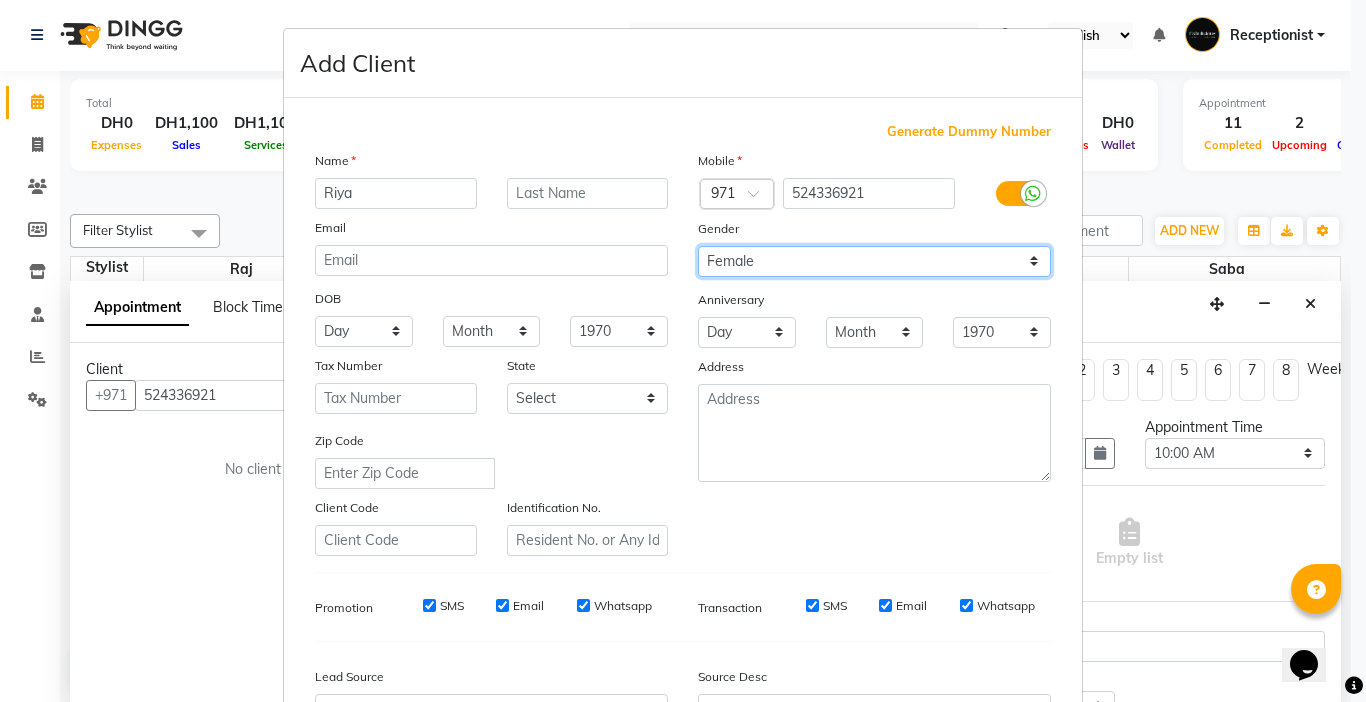click on "Select Male Female Other Prefer Not To Say" at bounding box center (874, 261) 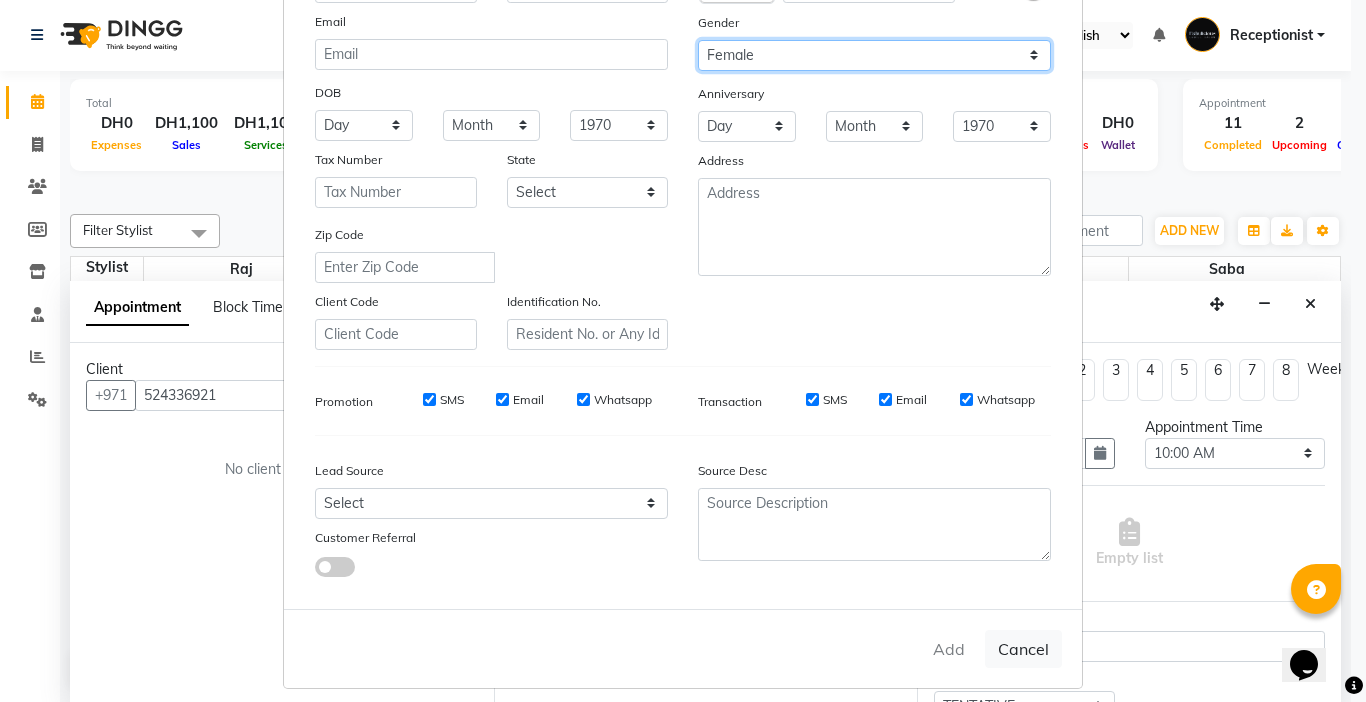 scroll, scrollTop: 221, scrollLeft: 0, axis: vertical 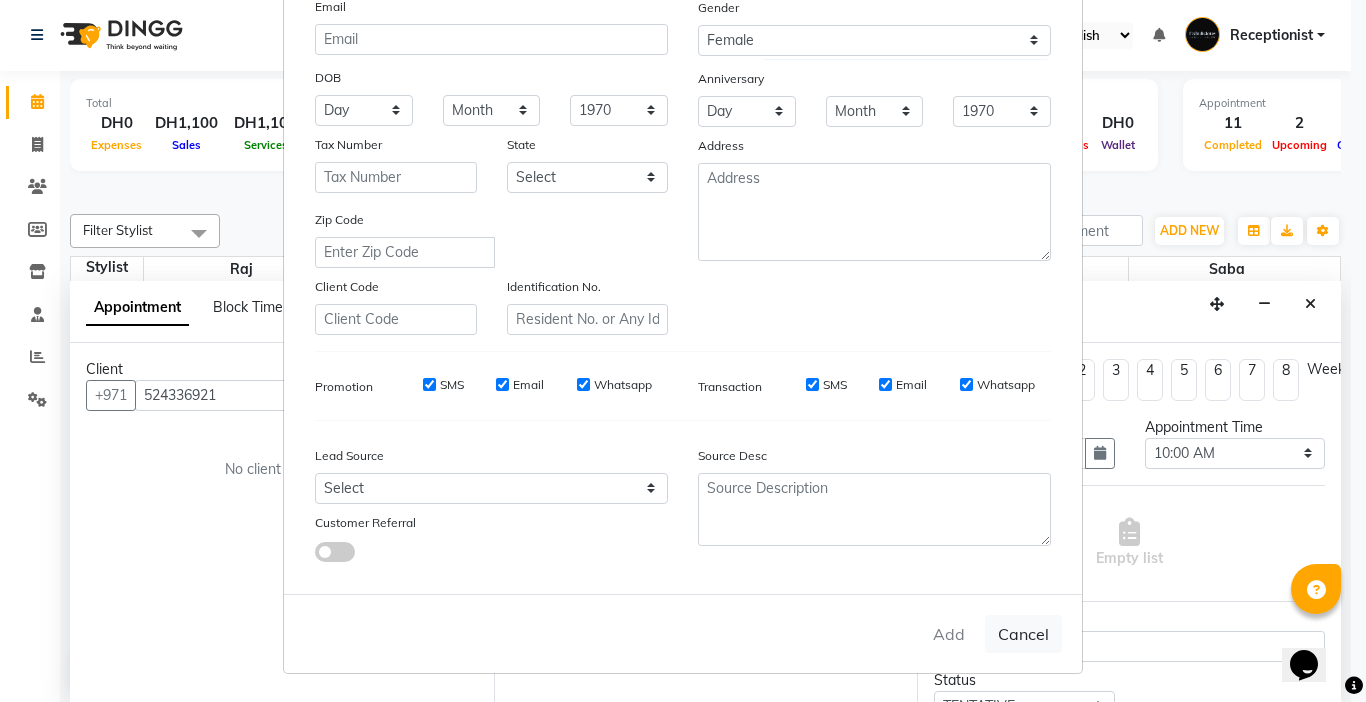 click on "Add   Cancel" at bounding box center (683, 633) 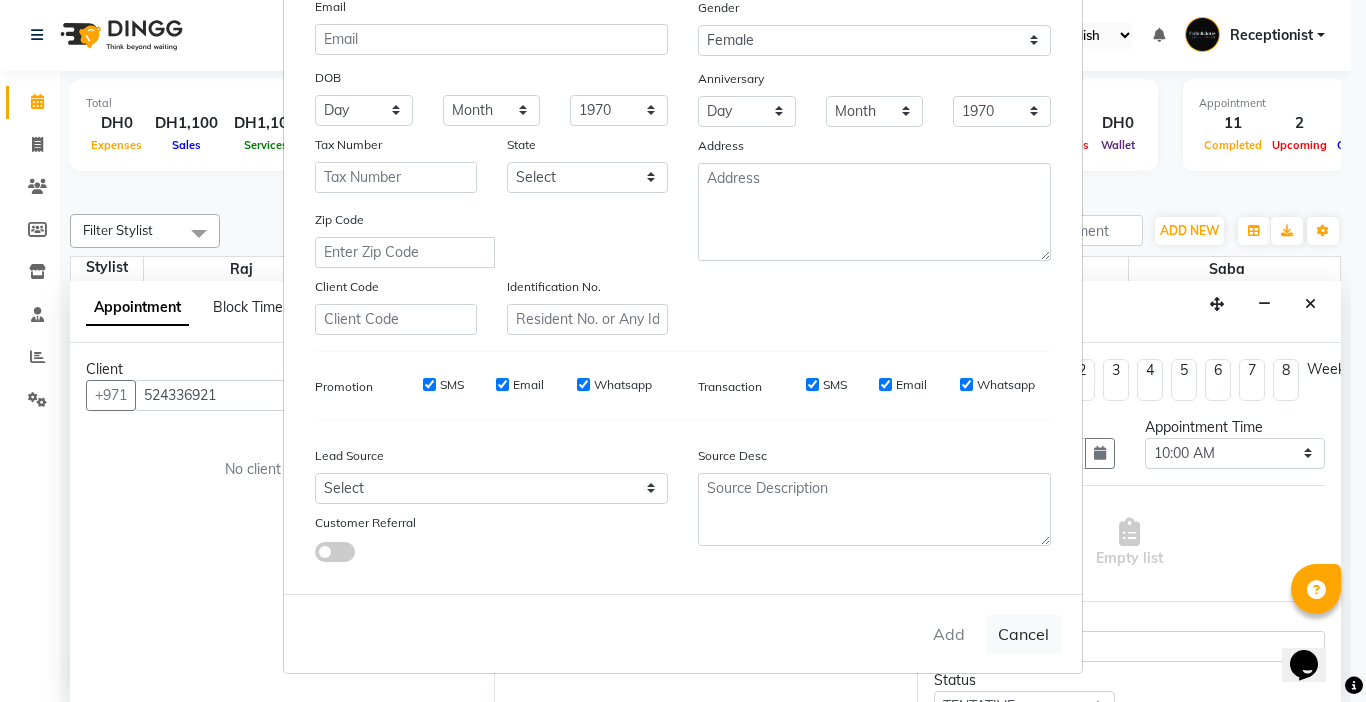 click on "Add   Cancel" at bounding box center [683, 633] 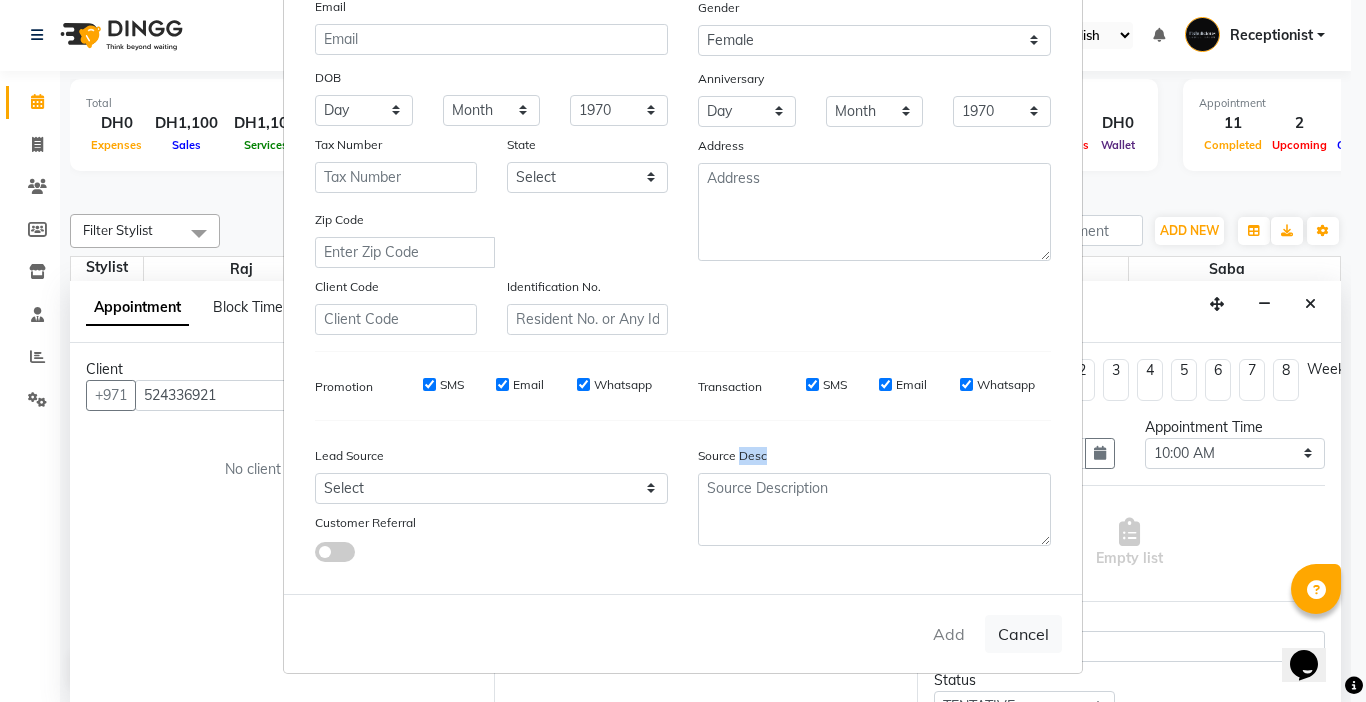 click on "Add   Cancel" at bounding box center (683, 633) 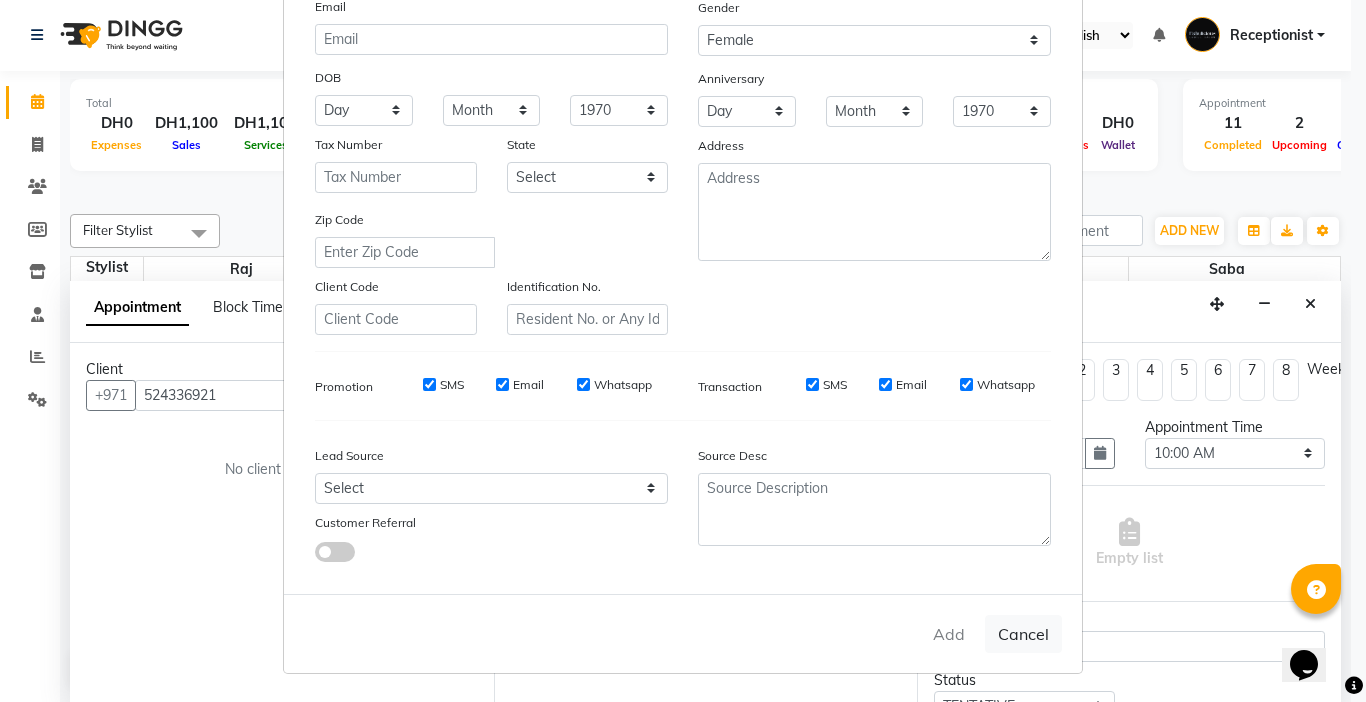 click on "Add   Cancel" at bounding box center (683, 633) 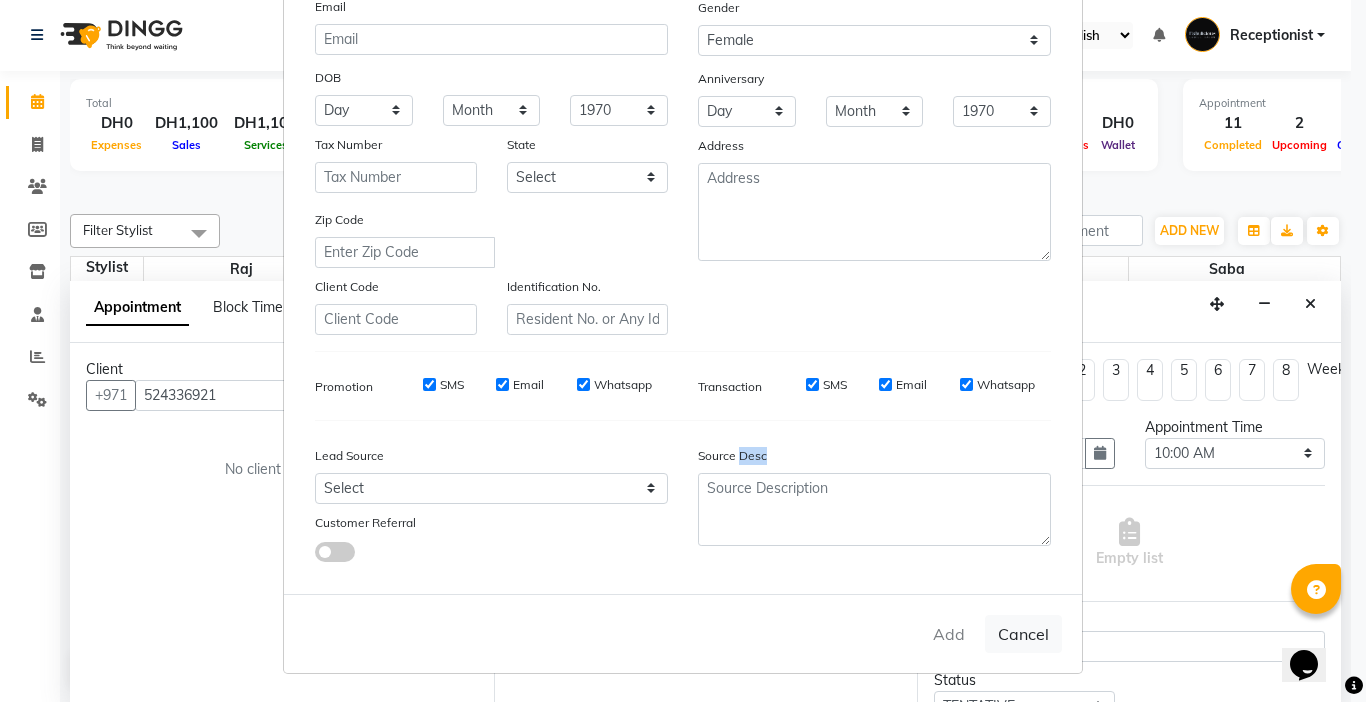 click on "Add   Cancel" at bounding box center [683, 633] 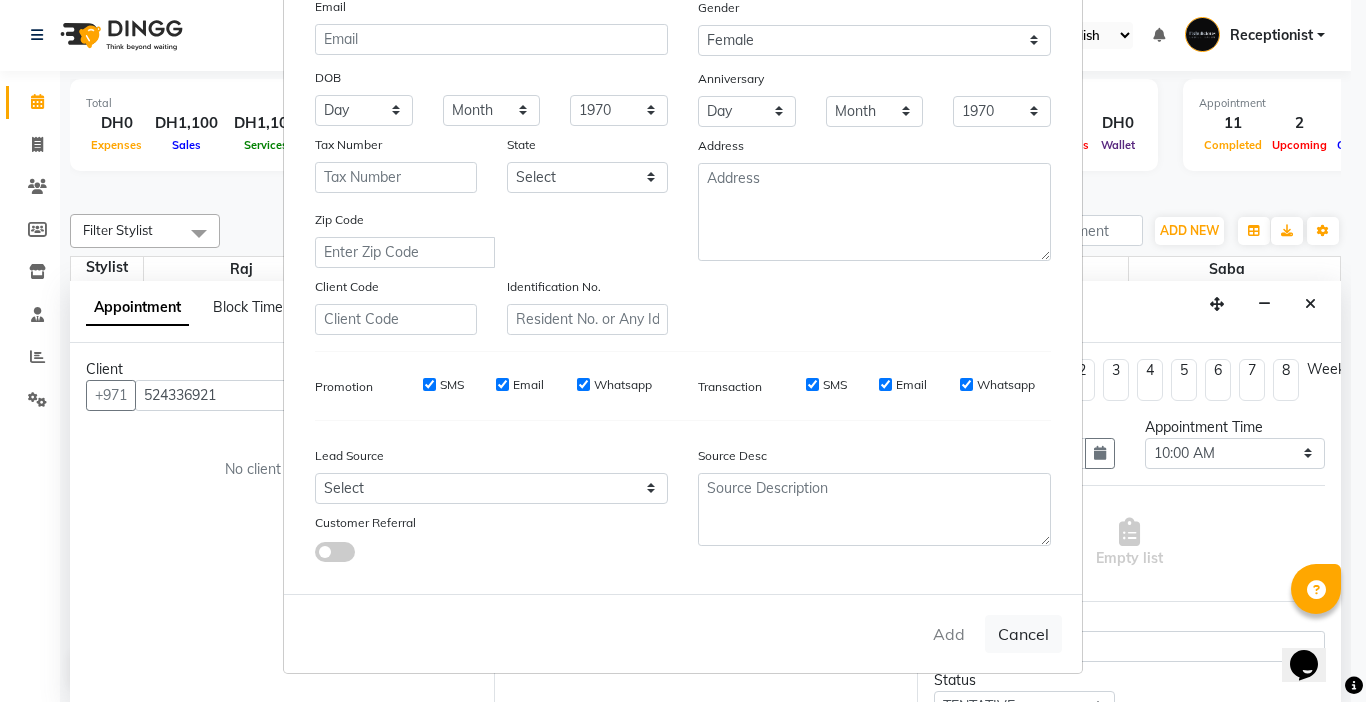 click on "Add   Cancel" at bounding box center (683, 633) 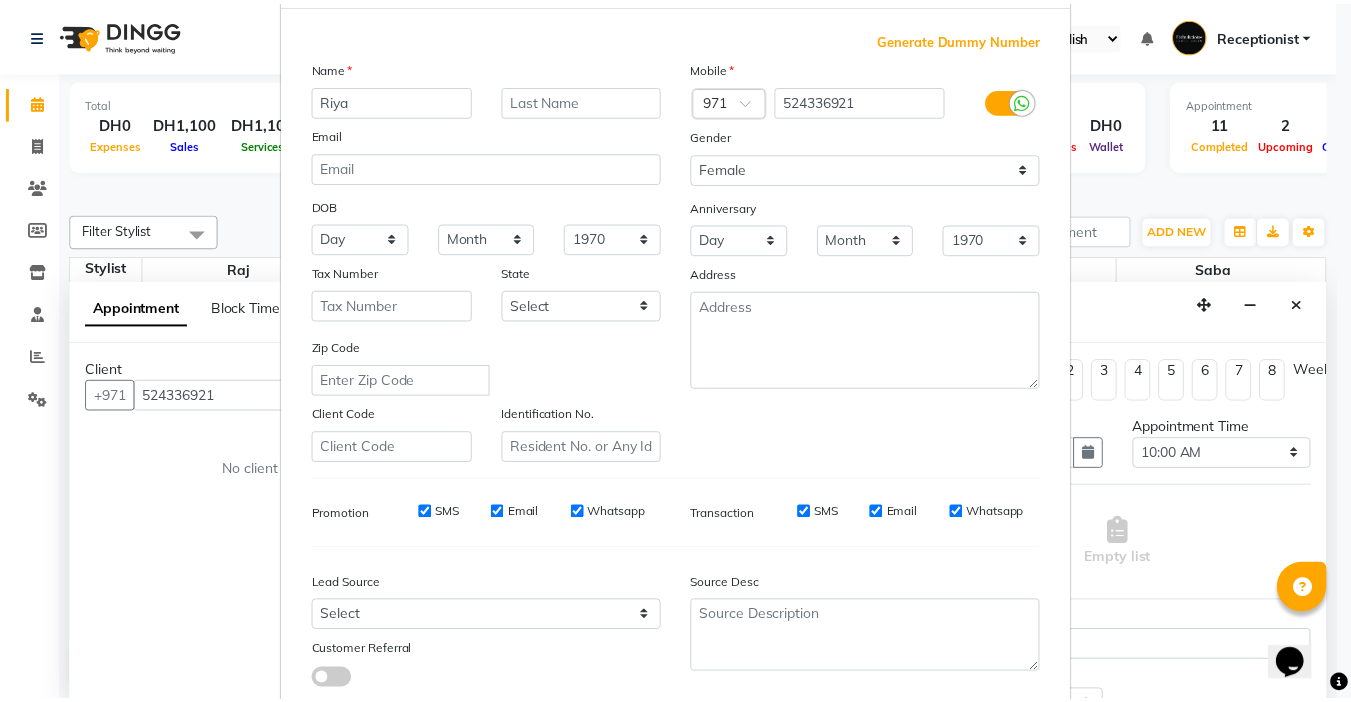 scroll, scrollTop: 221, scrollLeft: 0, axis: vertical 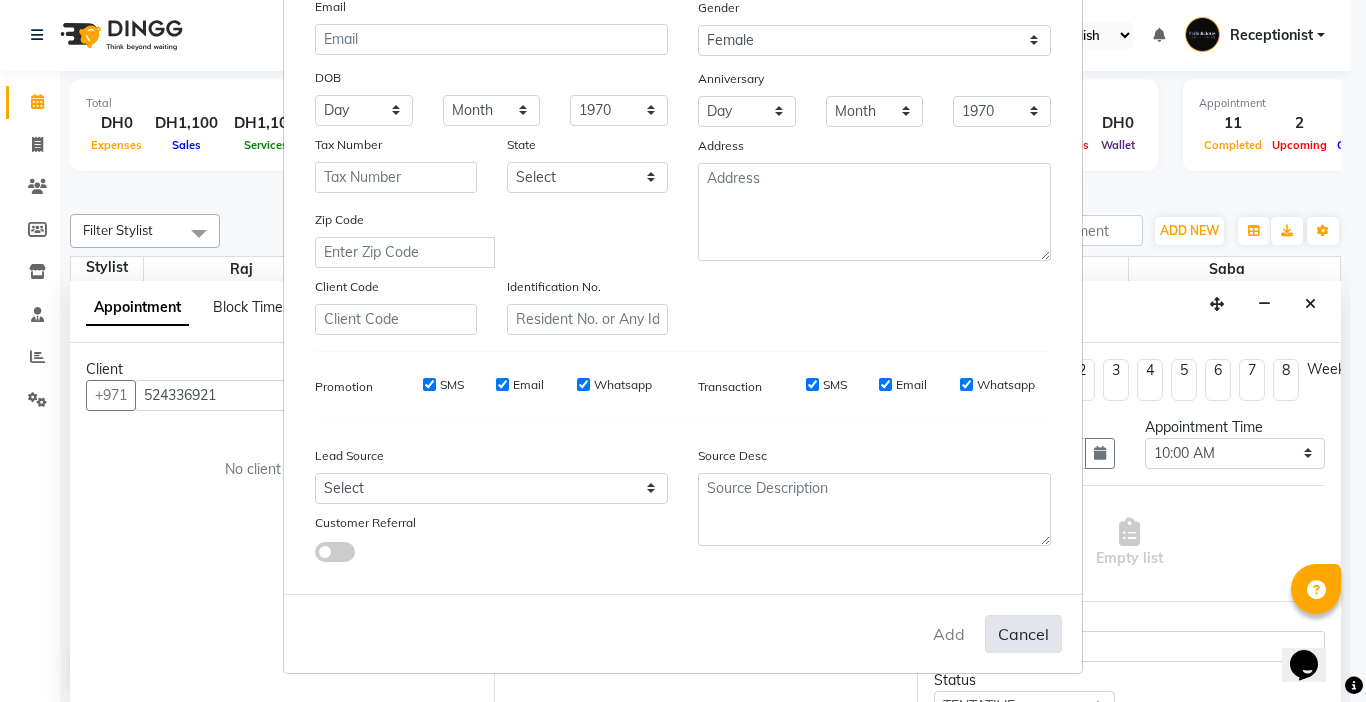 click on "Cancel" at bounding box center (1023, 634) 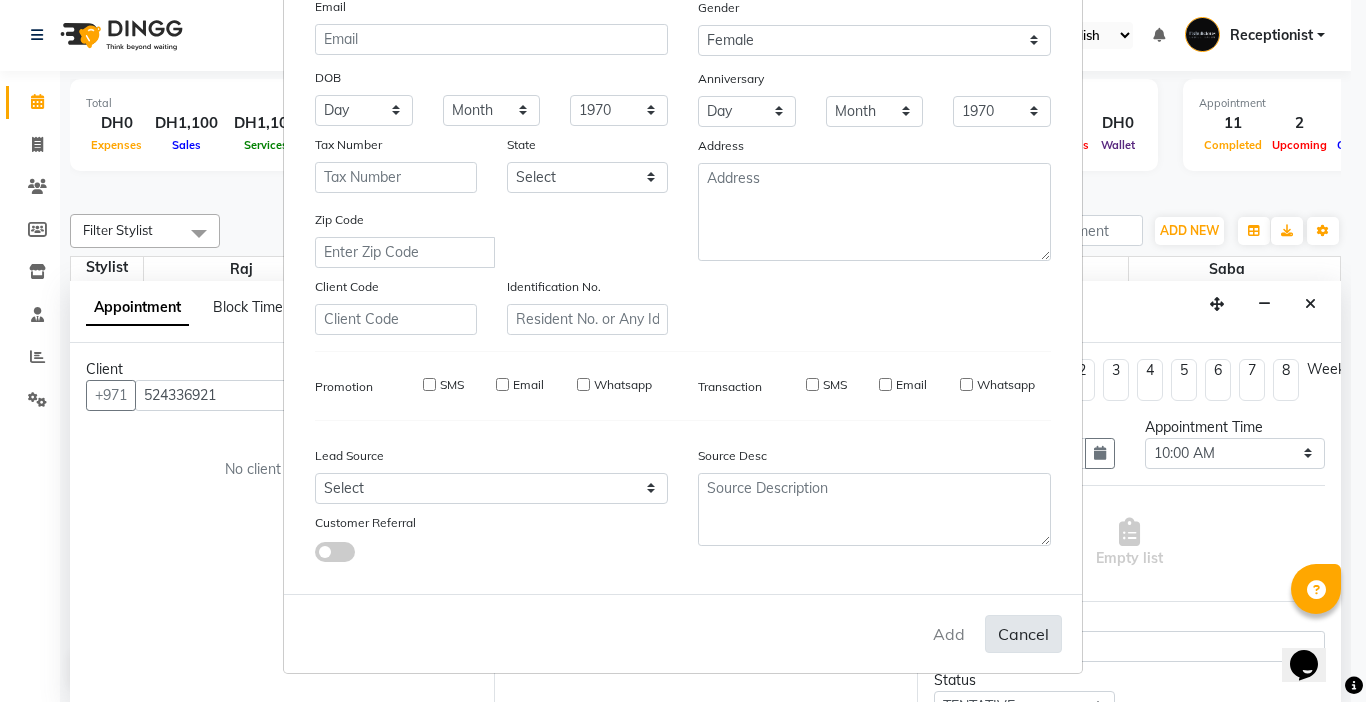 type 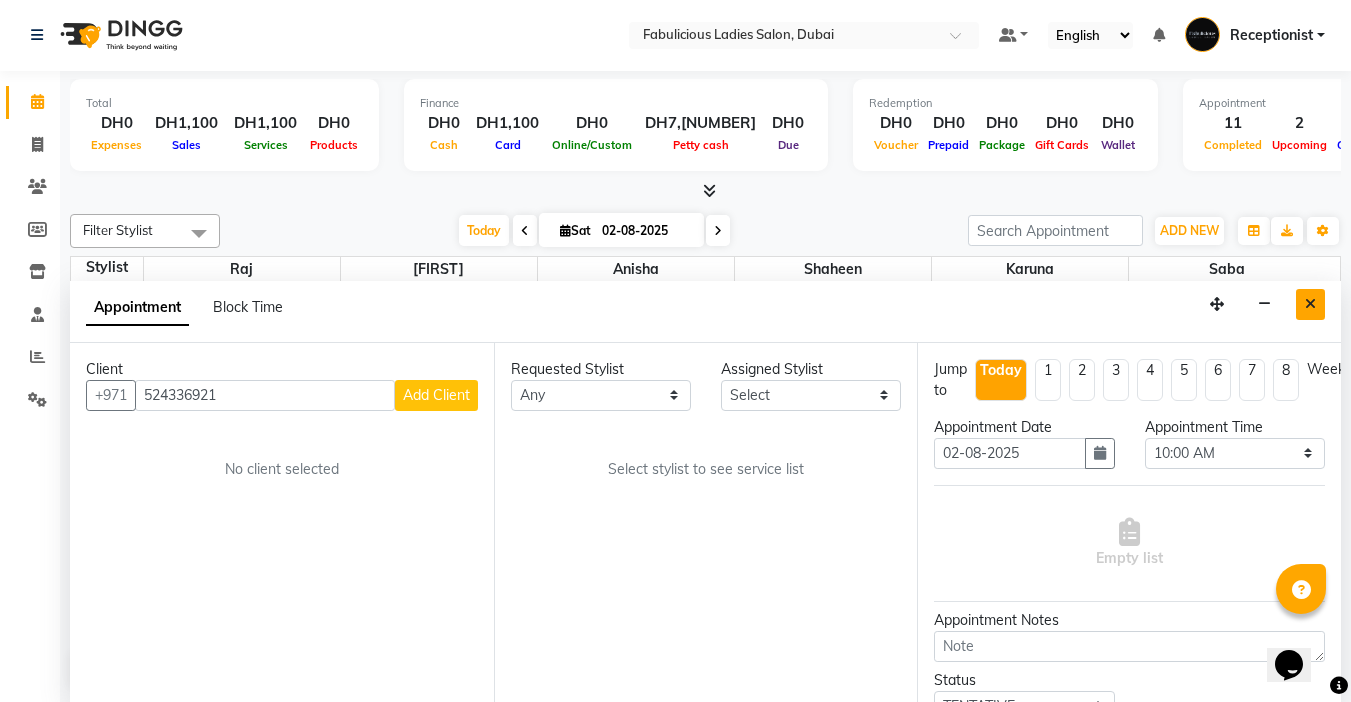click at bounding box center [1310, 304] 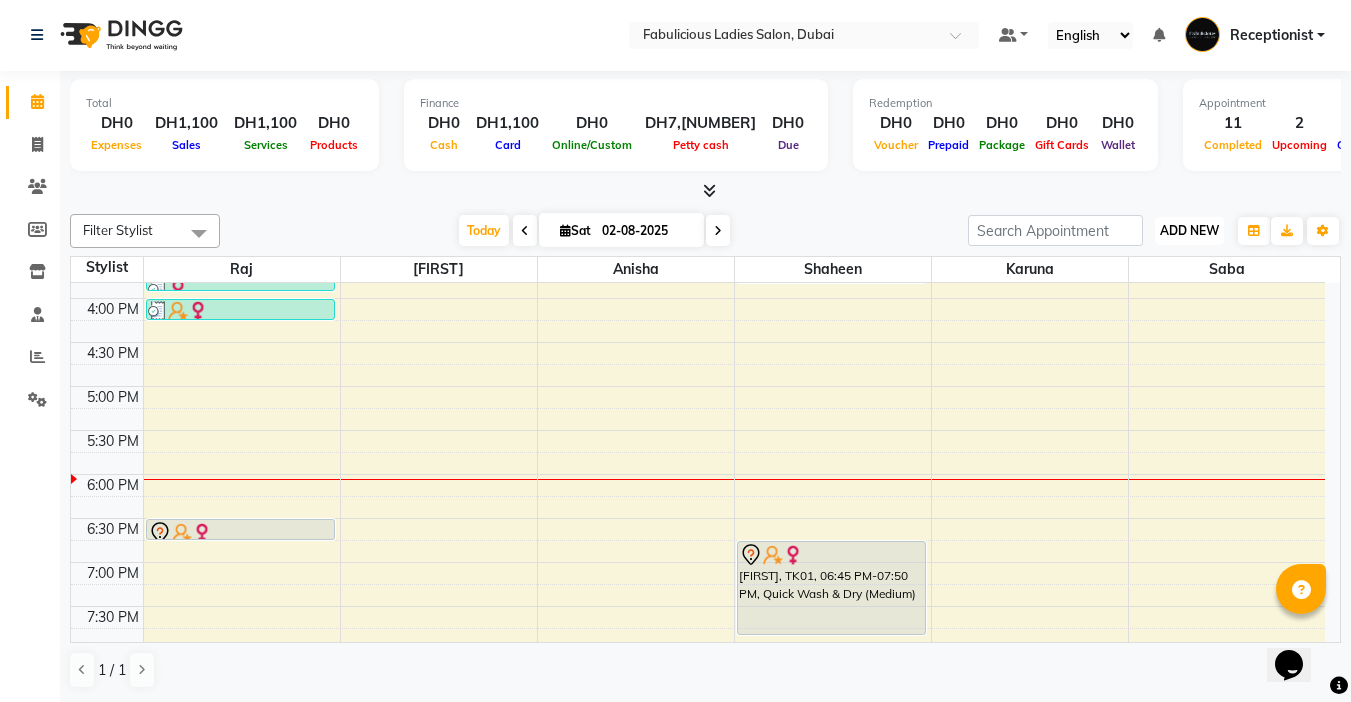 click on "ADD NEW Toggle Dropdown" at bounding box center [1189, 231] 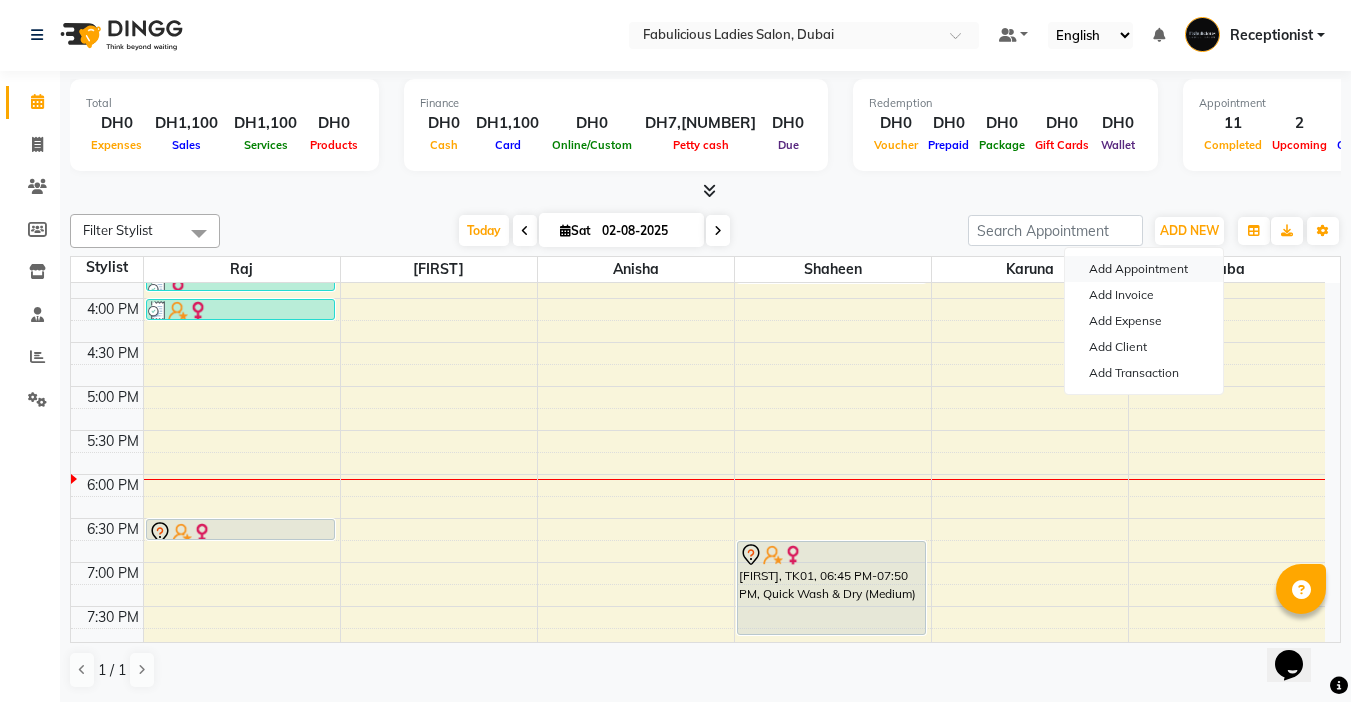 click on "Add Appointment" at bounding box center (1144, 269) 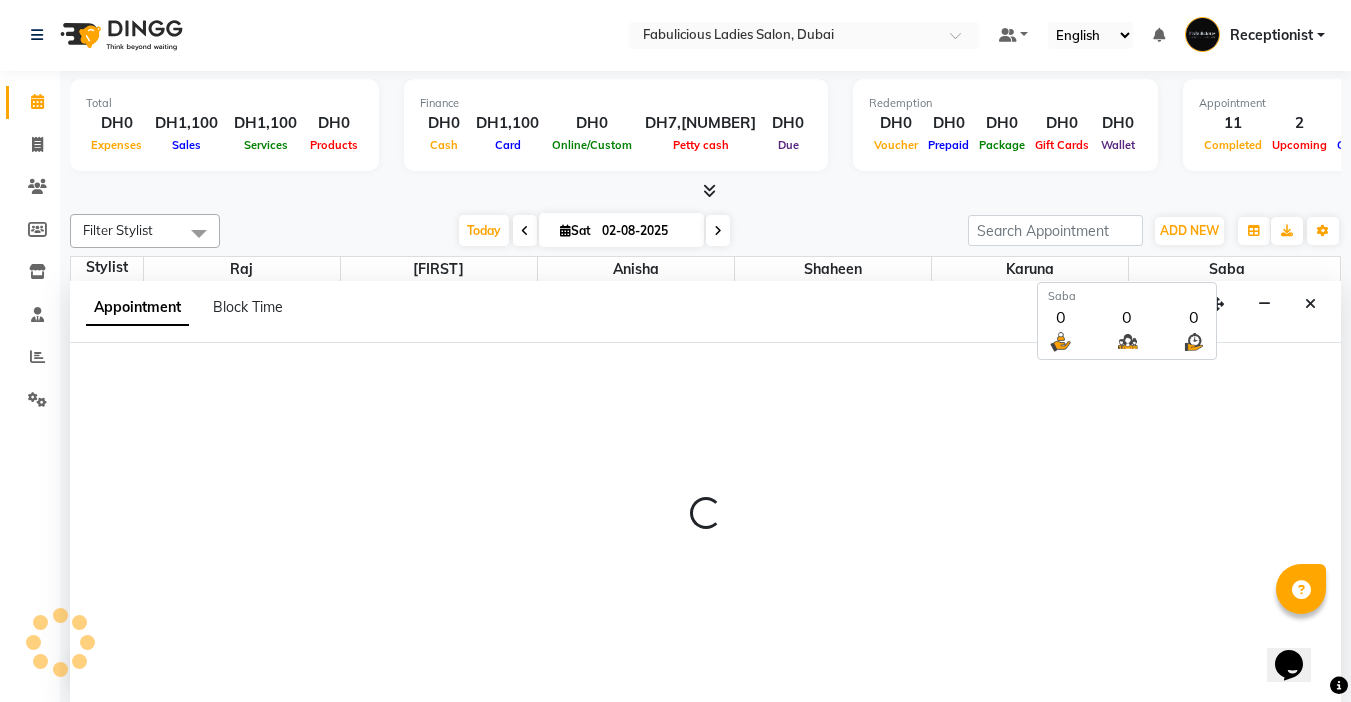 select on "600" 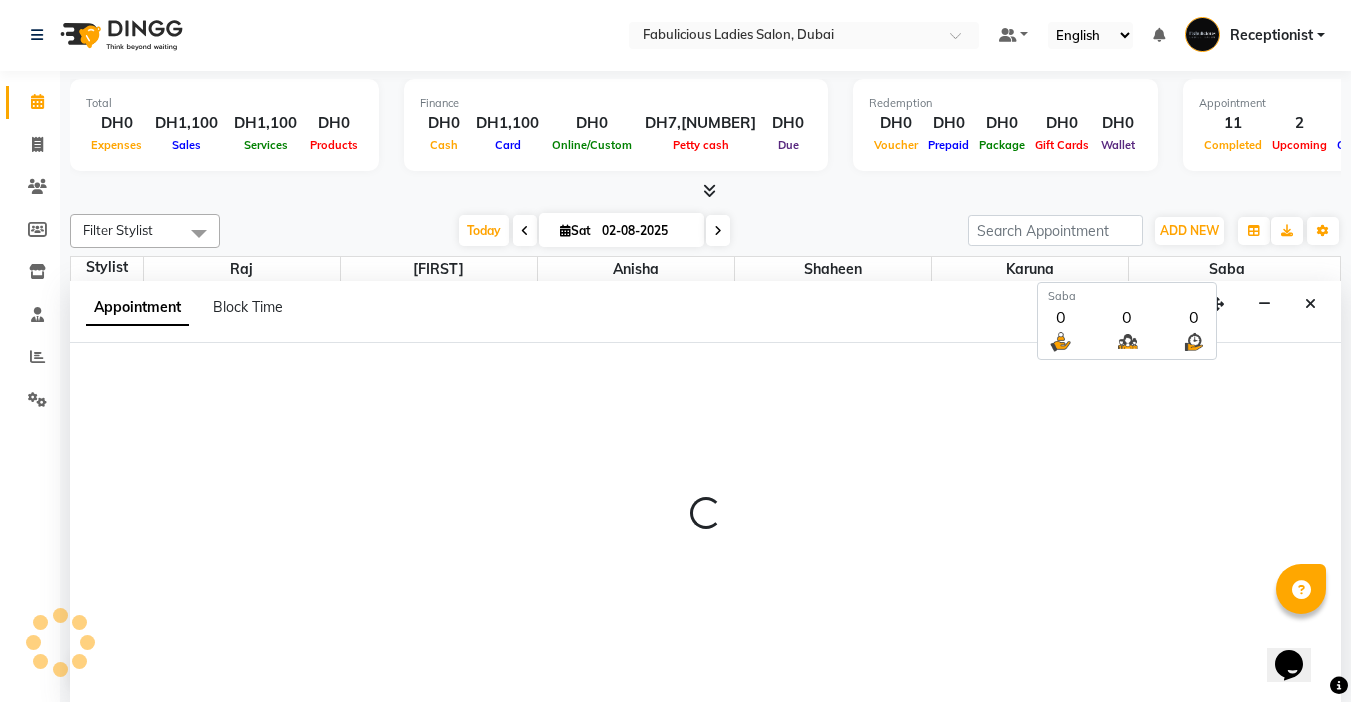 select on "tentative" 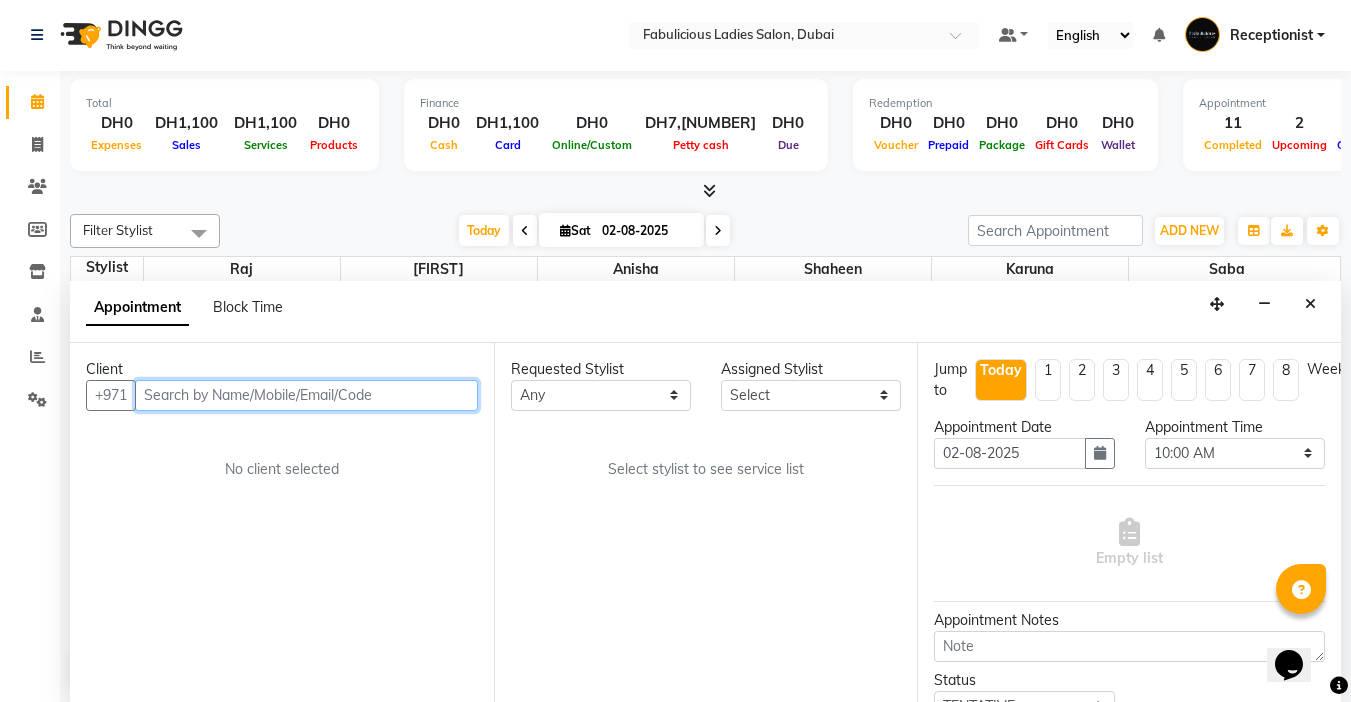 click at bounding box center [306, 395] 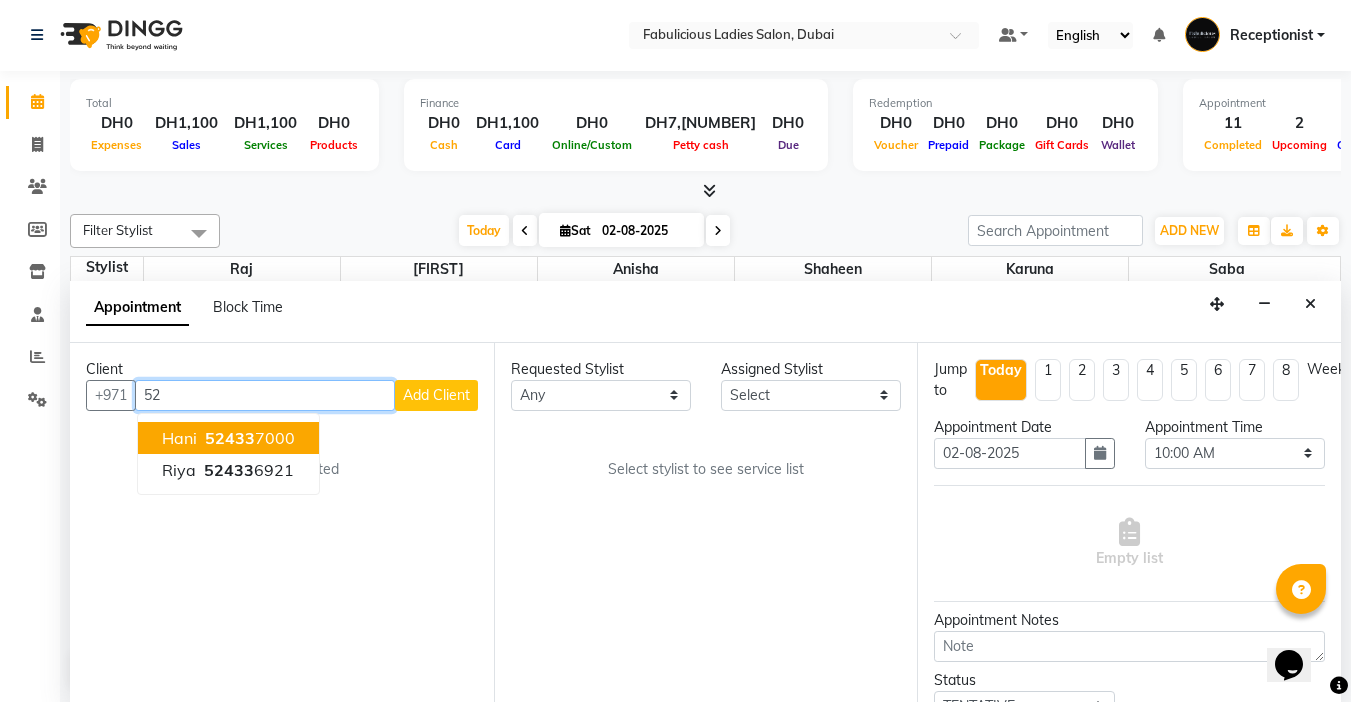 type on "5" 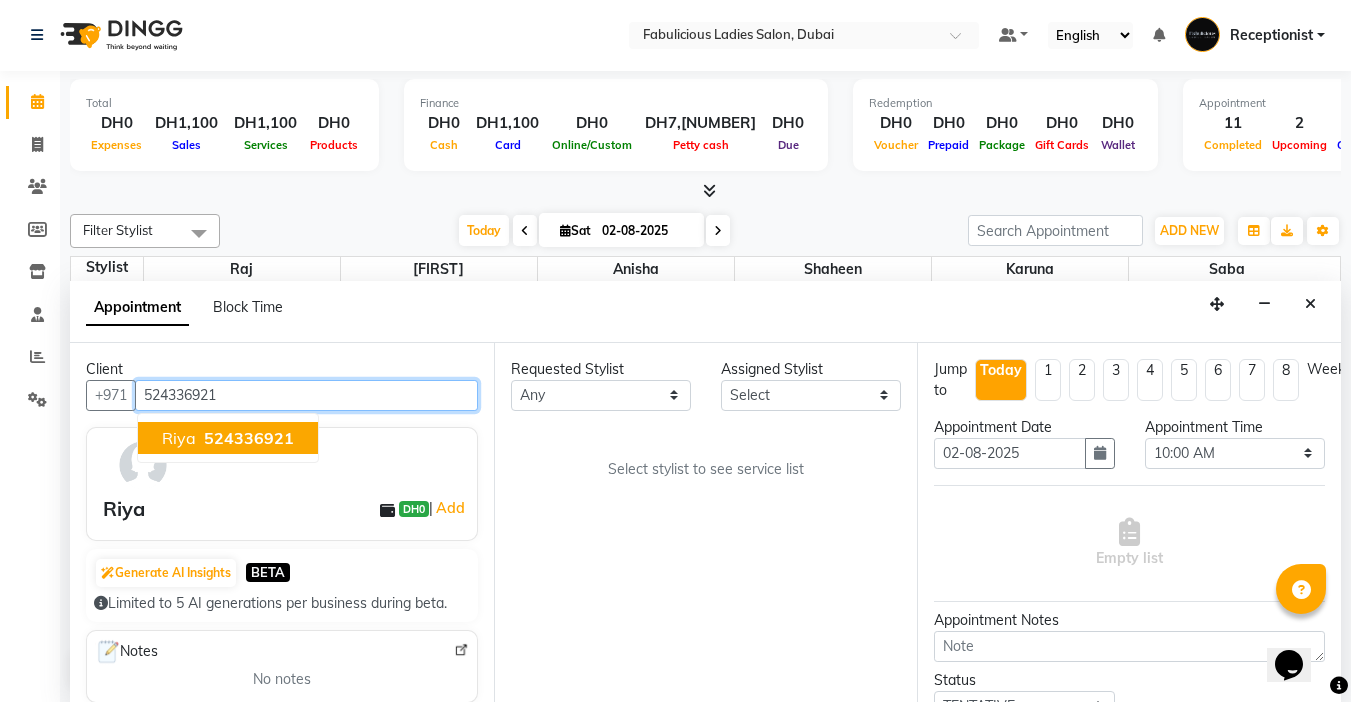 click on "524336921" at bounding box center [249, 438] 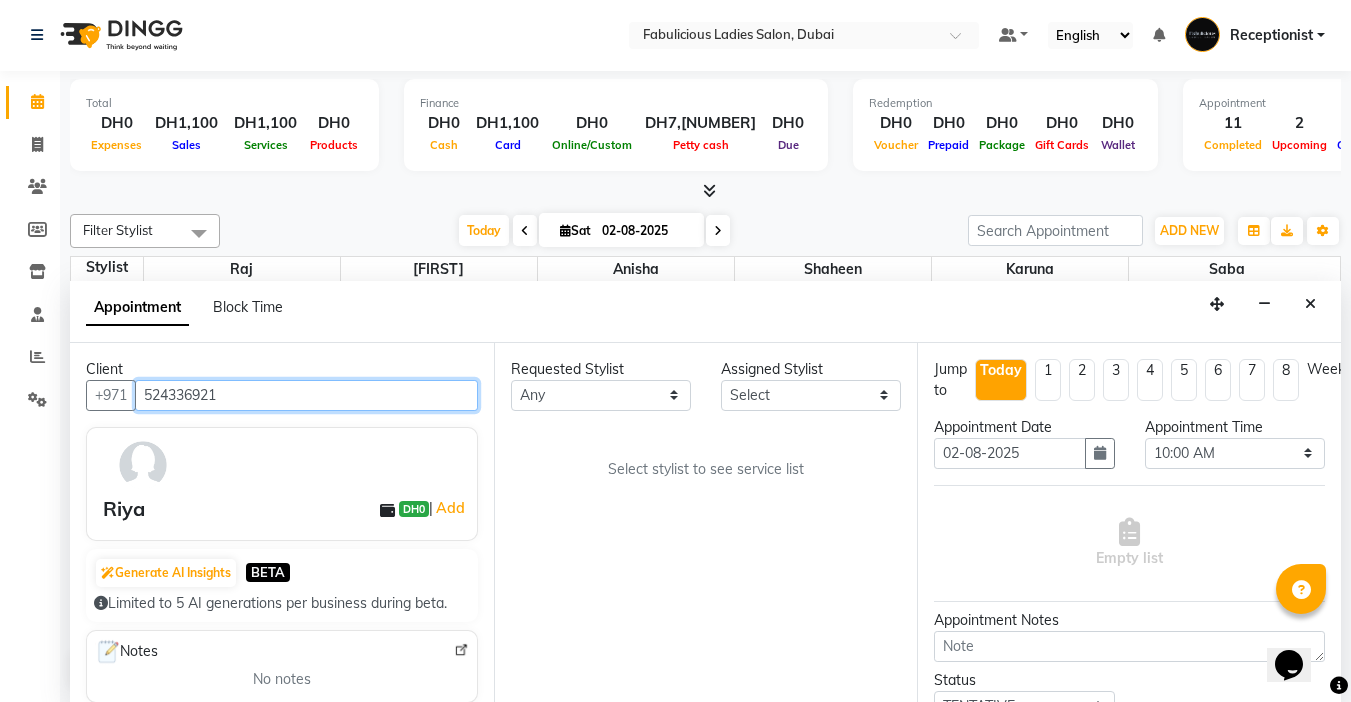 type on "524336921" 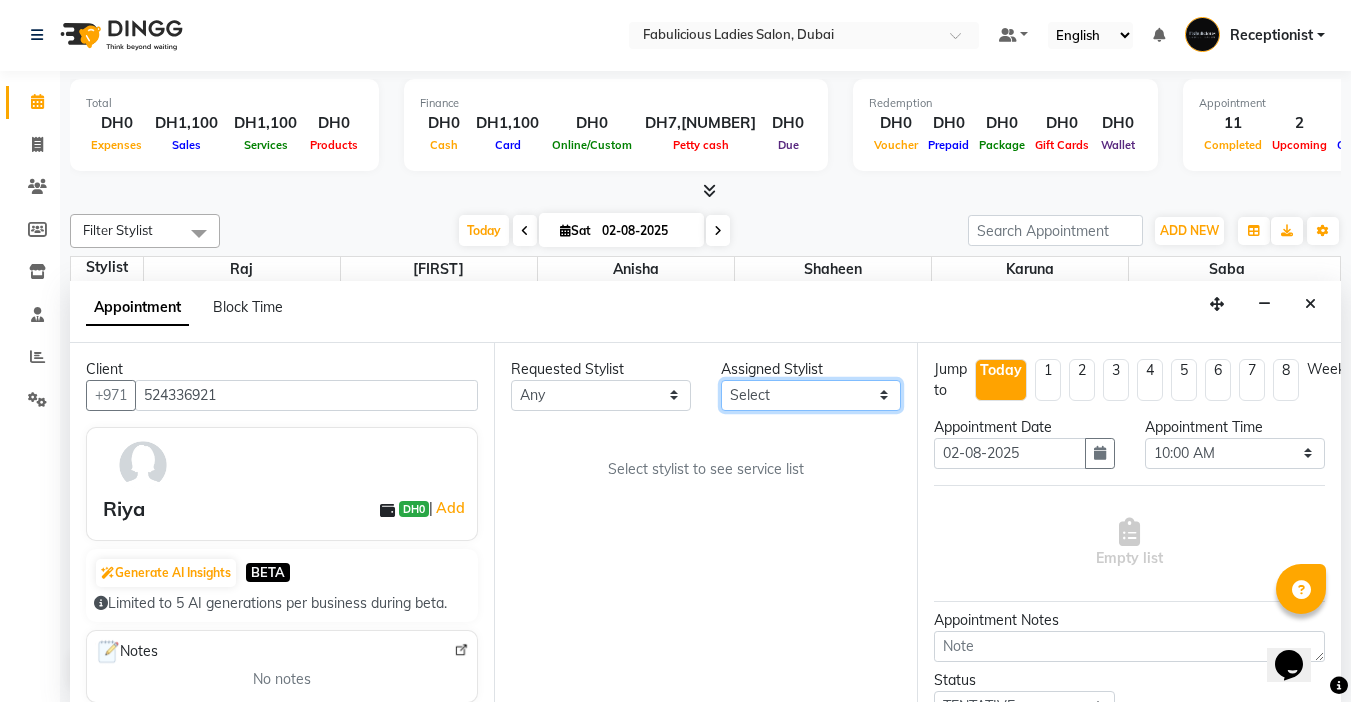click on "Select [FIRST] [LAST] [FIRST] [LAST] [FIRST] [LAST]" at bounding box center (811, 395) 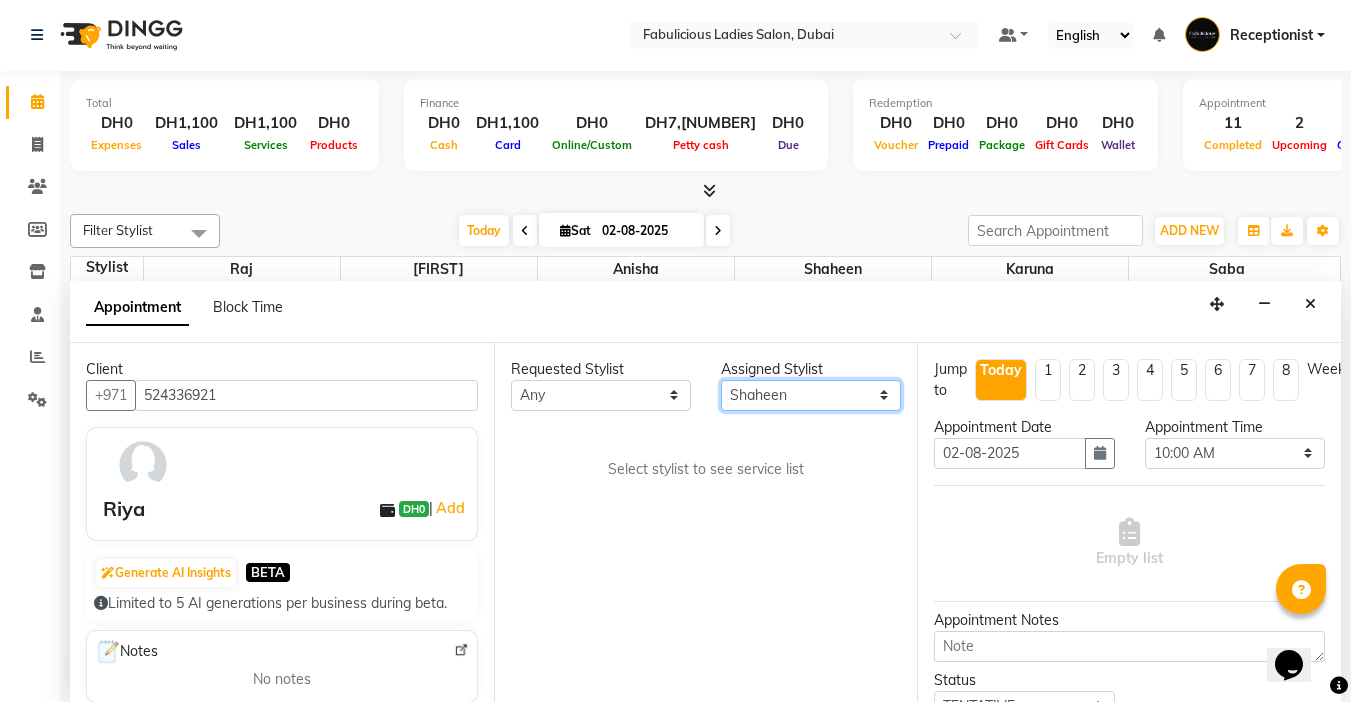click on "Select [FIRST] [LAST] [FIRST] [LAST] [FIRST] [LAST]" at bounding box center [811, 395] 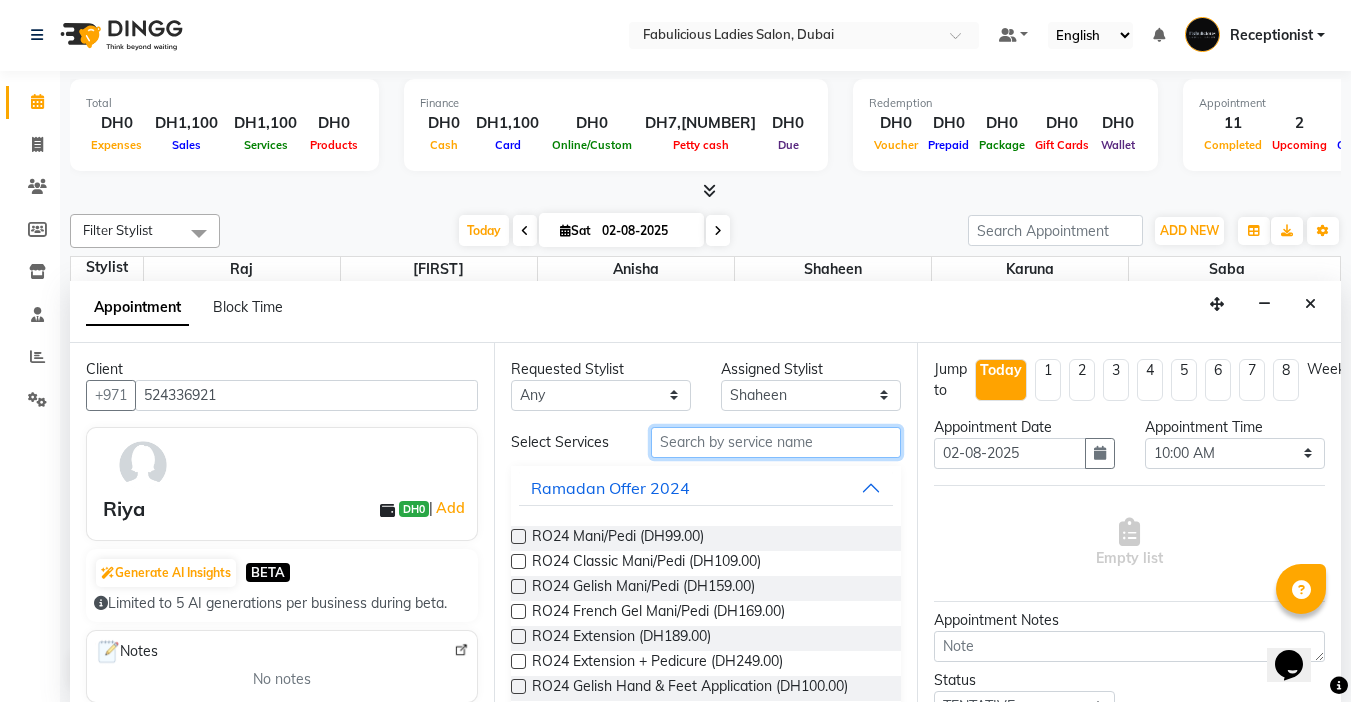 click at bounding box center (776, 442) 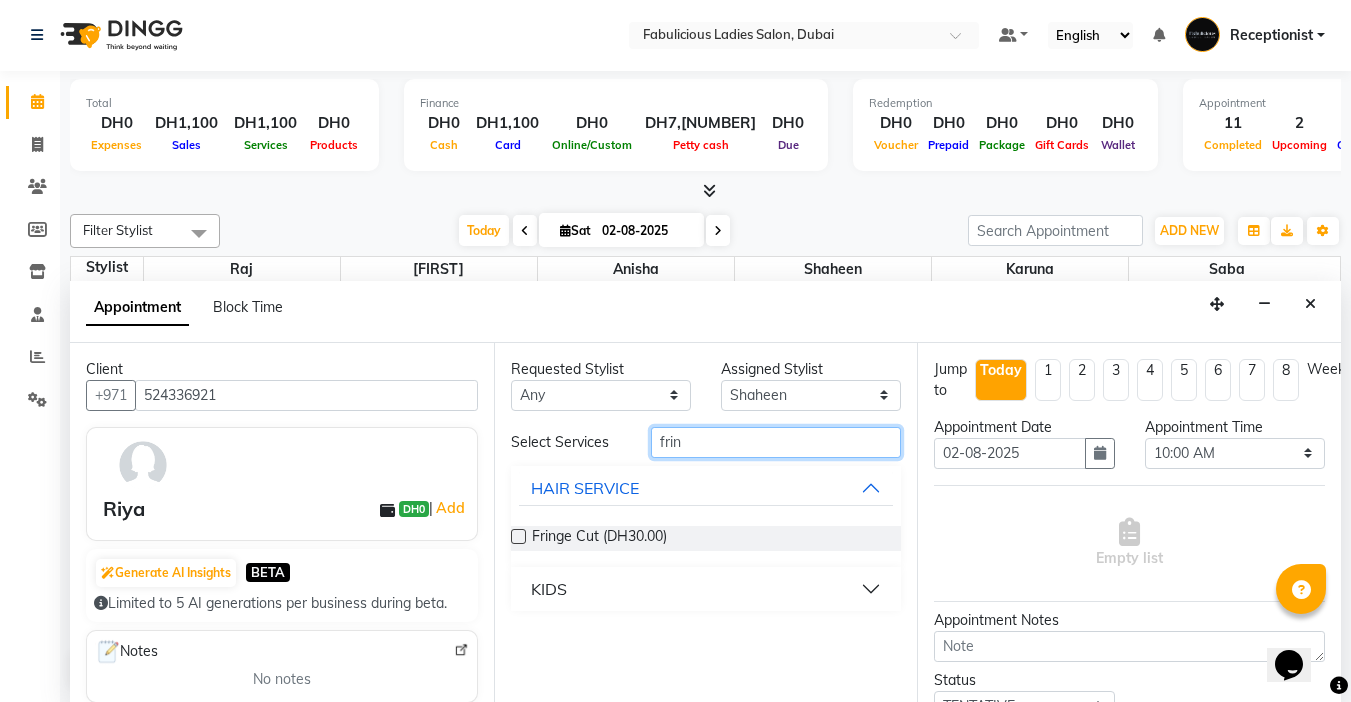 type on "frin" 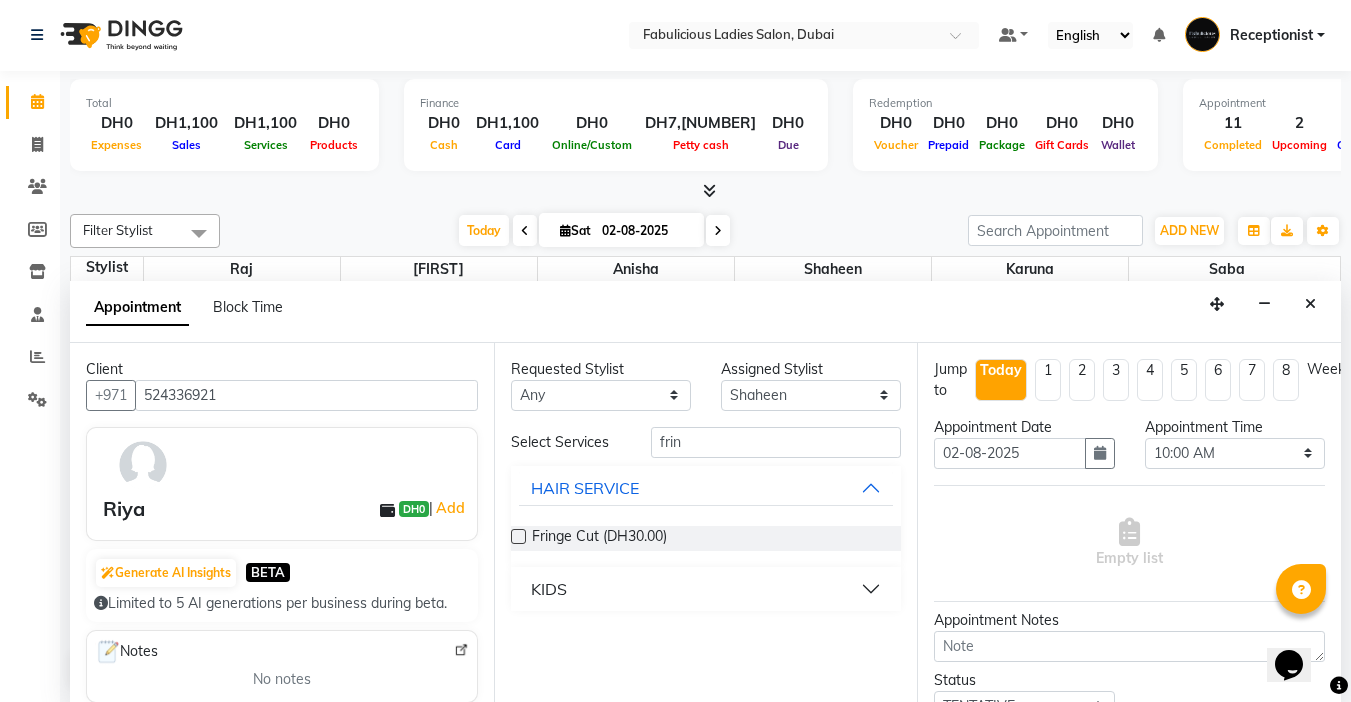 click at bounding box center (518, 536) 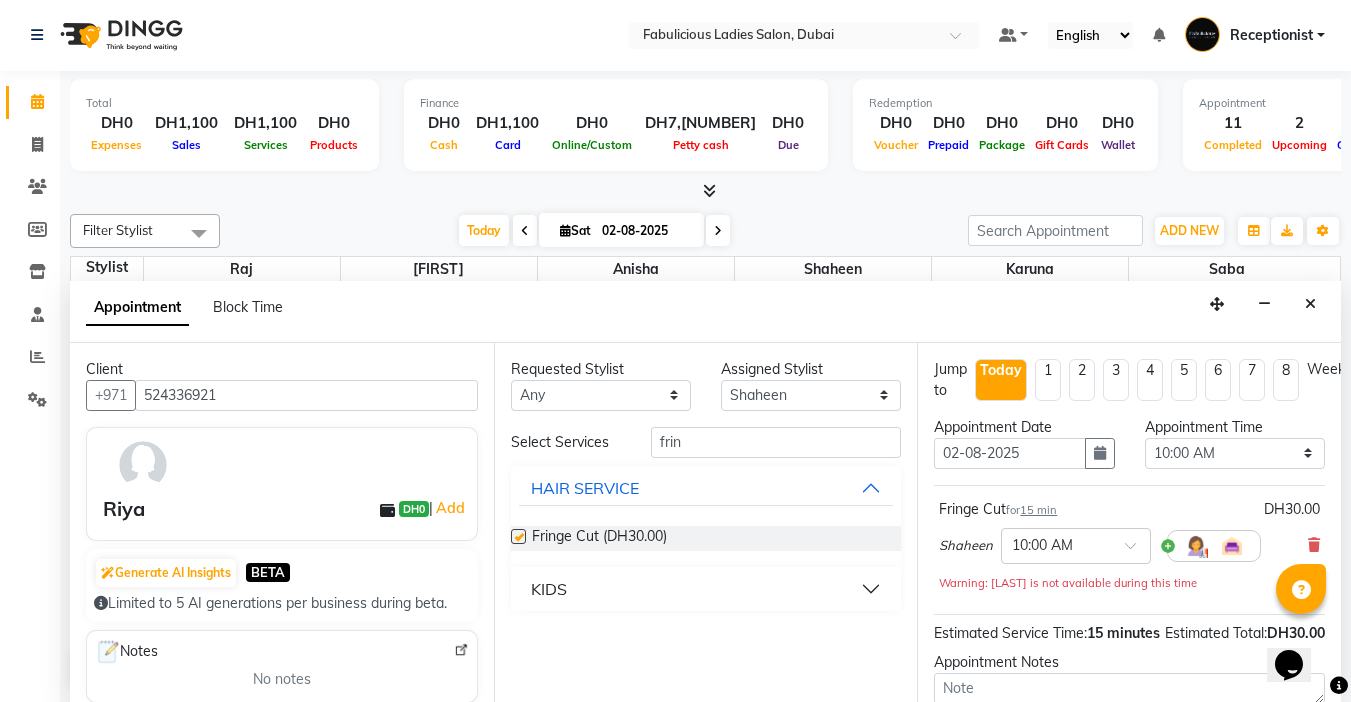 checkbox on "false" 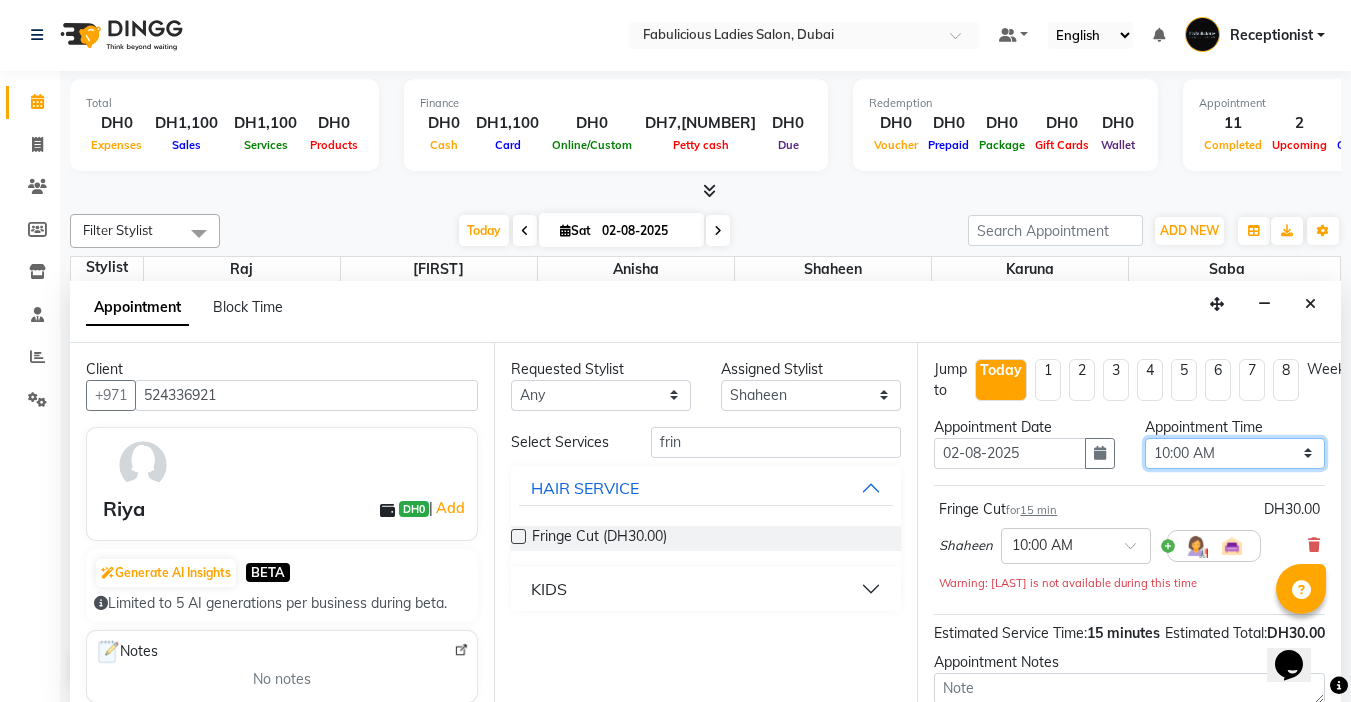 click on "Select 10:00 AM 10:15 AM 10:30 AM 10:45 AM 11:00 AM 11:15 AM 11:30 AM 11:45 AM 12:00 PM 12:15 PM 12:30 PM 12:45 PM 01:00 PM 01:15 PM 01:30 PM 01:45 PM 02:00 PM 02:15 PM 02:30 PM 02:45 PM 03:00 PM 03:15 PM 03:30 PM 03:45 PM 04:00 PM 04:15 PM 04:30 PM 04:45 PM 05:00 PM 05:15 PM 05:30 PM 05:45 PM 06:00 PM 06:15 PM 06:30 PM 06:45 PM 07:00 PM 07:15 PM 07:30 PM 07:45 PM 08:00 PM 08:15 PM 08:30 PM 08:45 PM 09:00 PM 09:15 PM 09:30 PM 09:45 PM 10:00 PM 10:15 PM 10:30 PM 10:45 PM 11:00 PM 11:15 PM 11:30 PM 11:45 PM" at bounding box center (1235, 453) 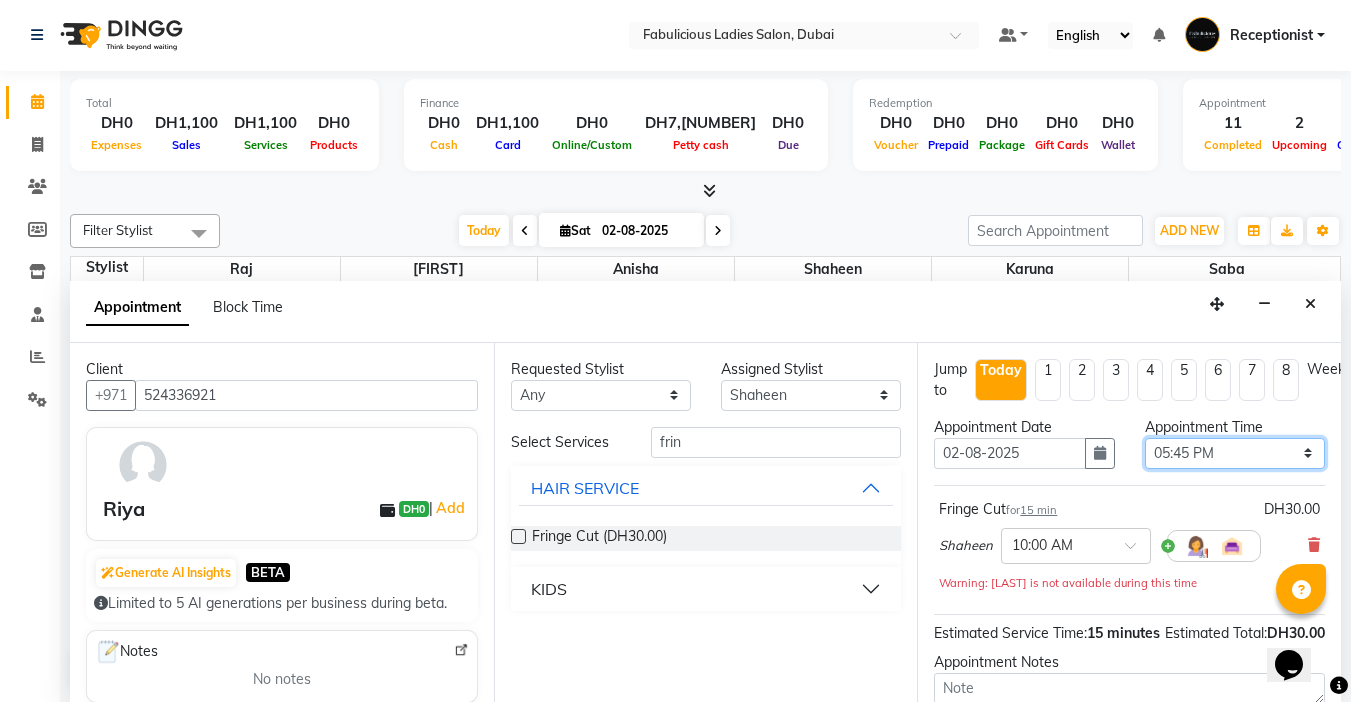 click on "Select 10:00 AM 10:15 AM 10:30 AM 10:45 AM 11:00 AM 11:15 AM 11:30 AM 11:45 AM 12:00 PM 12:15 PM 12:30 PM 12:45 PM 01:00 PM 01:15 PM 01:30 PM 01:45 PM 02:00 PM 02:15 PM 02:30 PM 02:45 PM 03:00 PM 03:15 PM 03:30 PM 03:45 PM 04:00 PM 04:15 PM 04:30 PM 04:45 PM 05:00 PM 05:15 PM 05:30 PM 05:45 PM 06:00 PM 06:15 PM 06:30 PM 06:45 PM 07:00 PM 07:15 PM 07:30 PM 07:45 PM 08:00 PM 08:15 PM 08:30 PM 08:45 PM 09:00 PM 09:15 PM 09:30 PM 09:45 PM 10:00 PM 10:15 PM 10:30 PM 10:45 PM 11:00 PM 11:15 PM 11:30 PM 11:45 PM" at bounding box center [1235, 453] 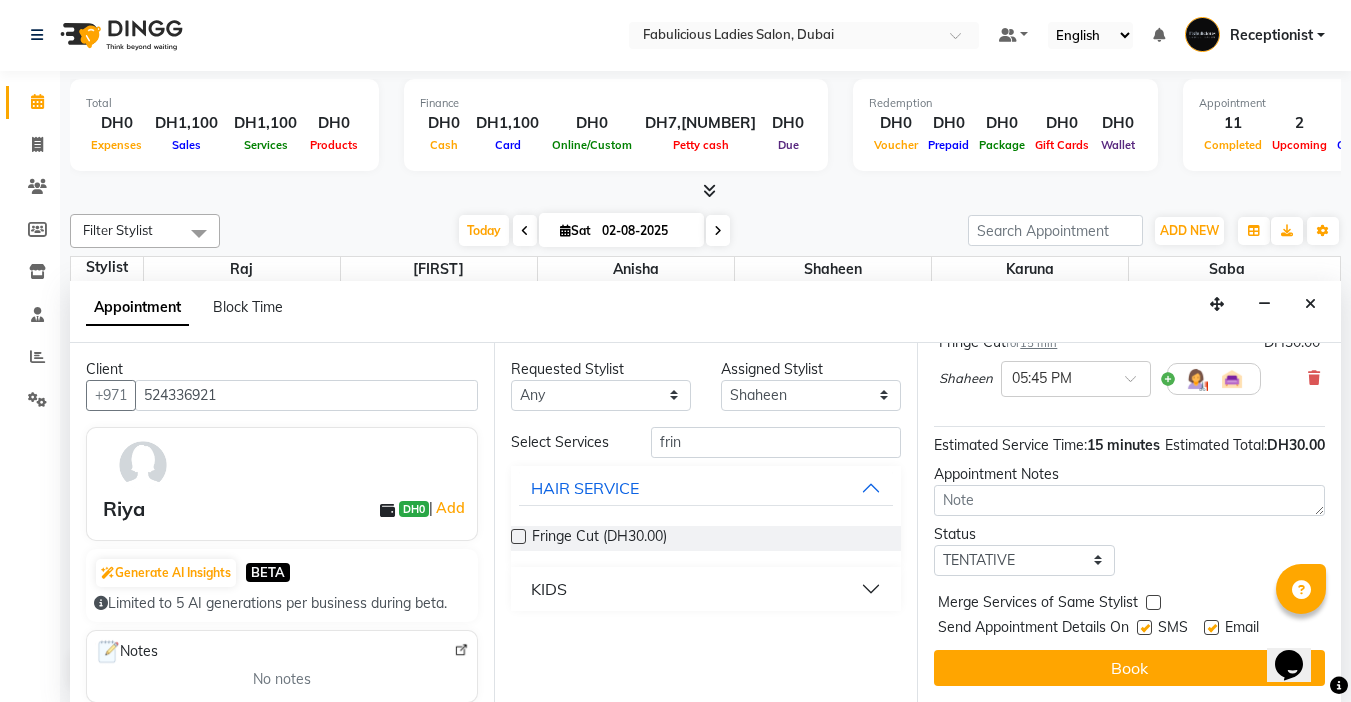 scroll, scrollTop: 203, scrollLeft: 0, axis: vertical 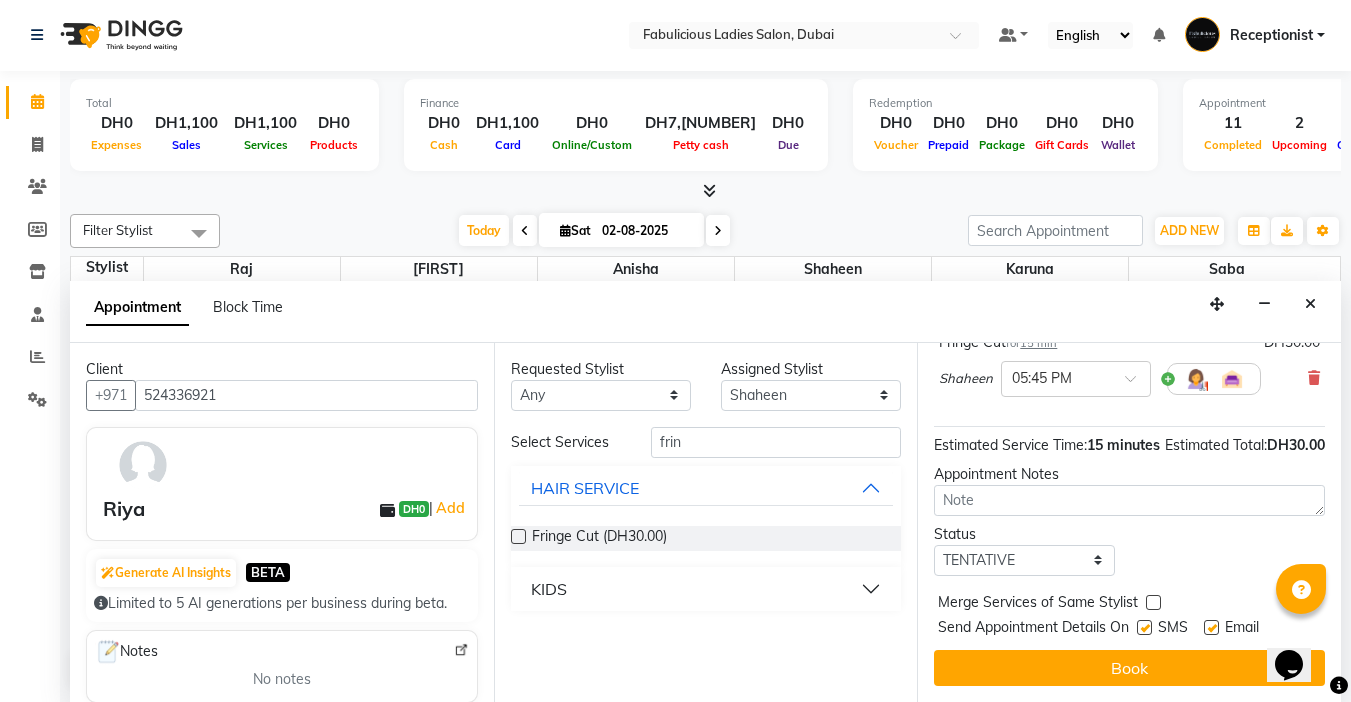 click at bounding box center (1153, 602) 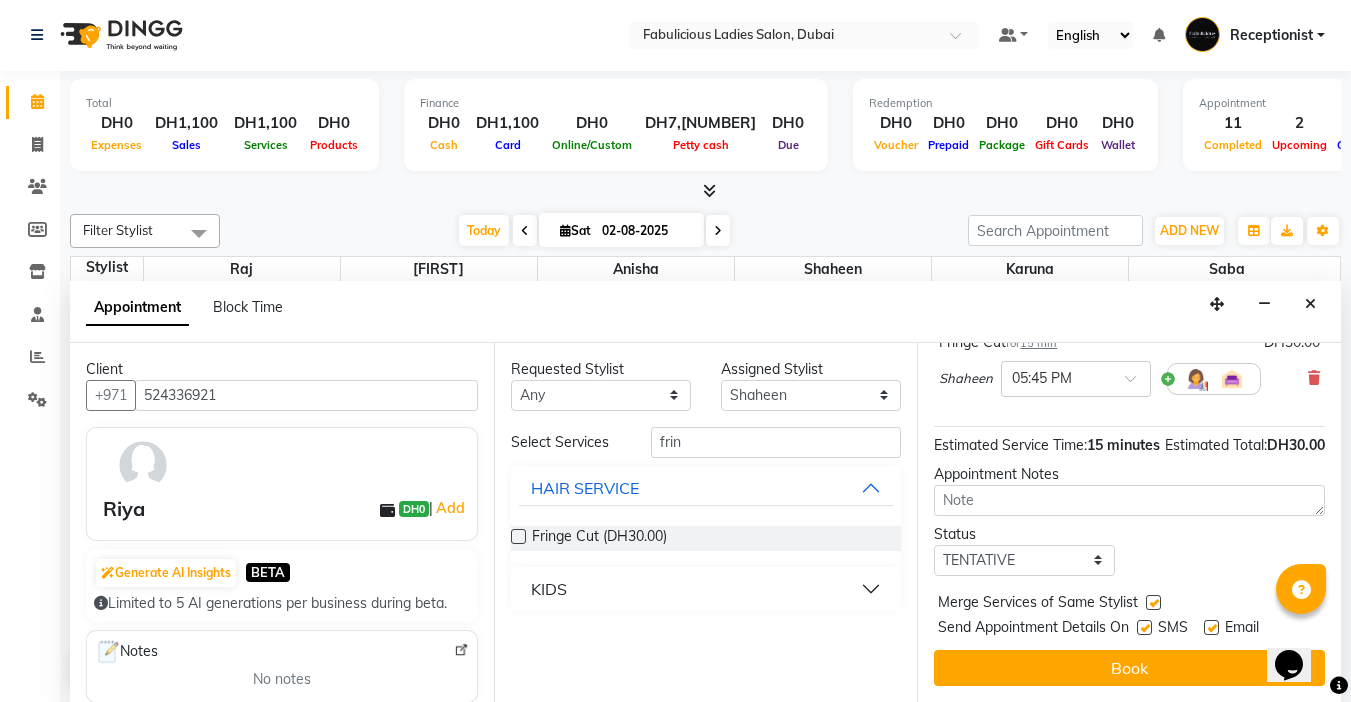 click on "Book" at bounding box center [1129, 668] 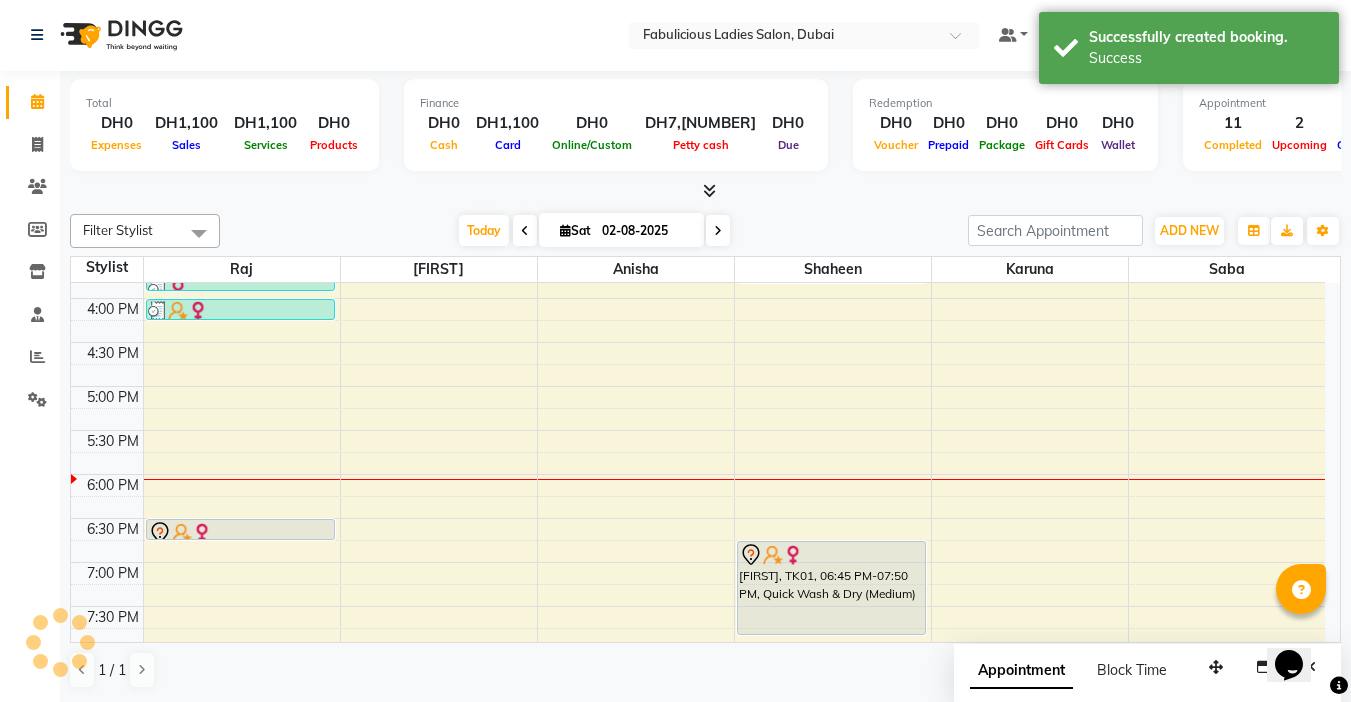 scroll, scrollTop: 0, scrollLeft: 0, axis: both 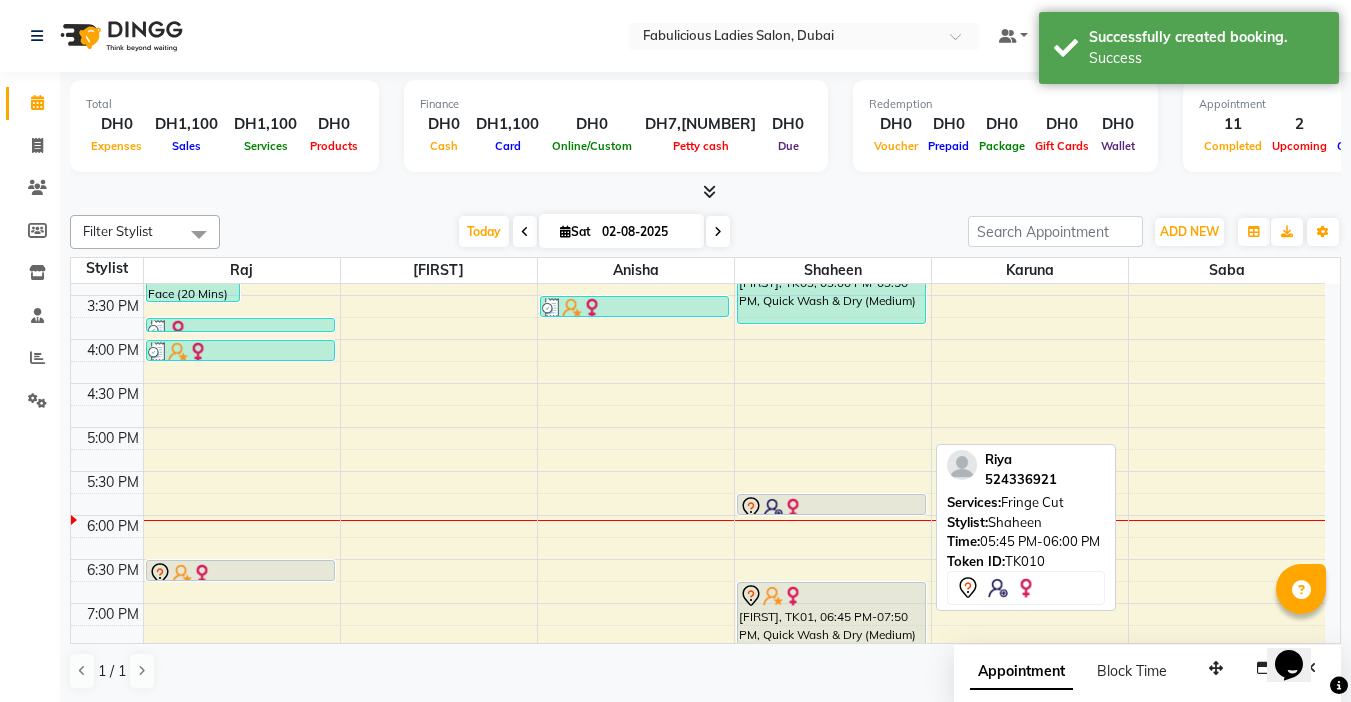 click at bounding box center [831, 508] 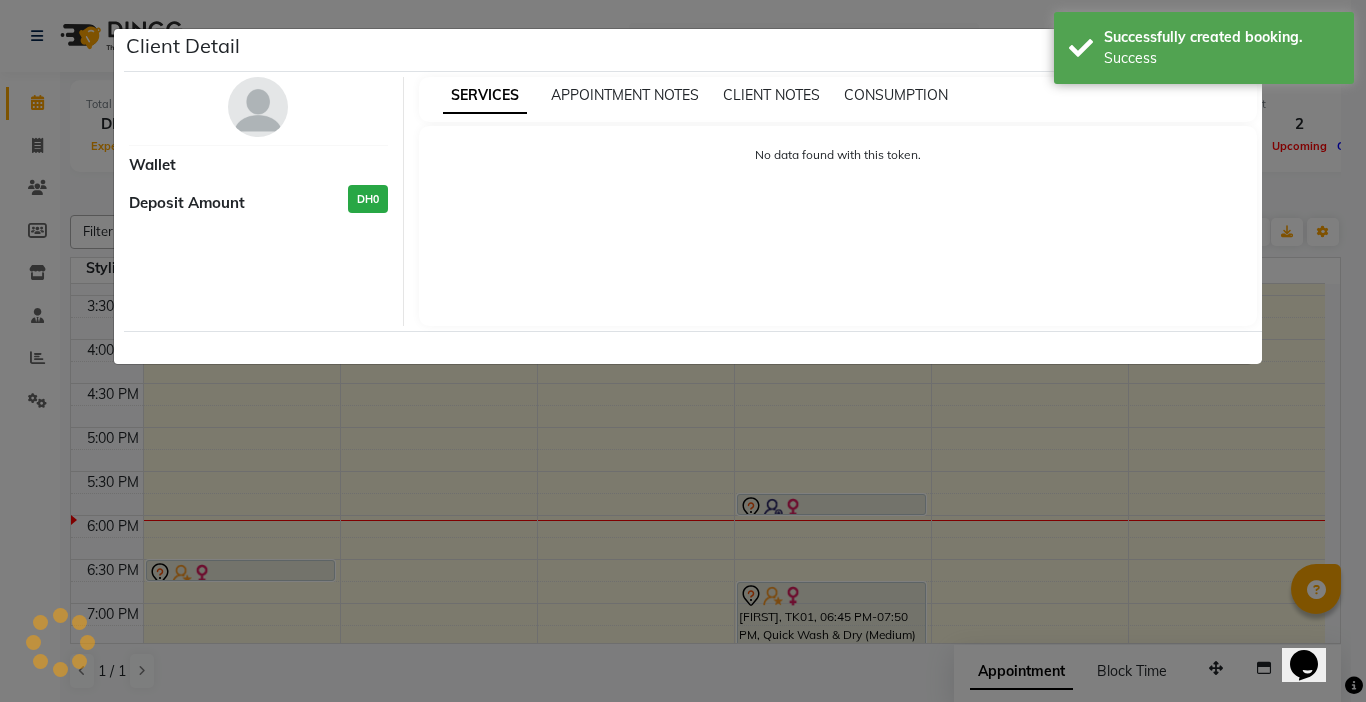 select on "7" 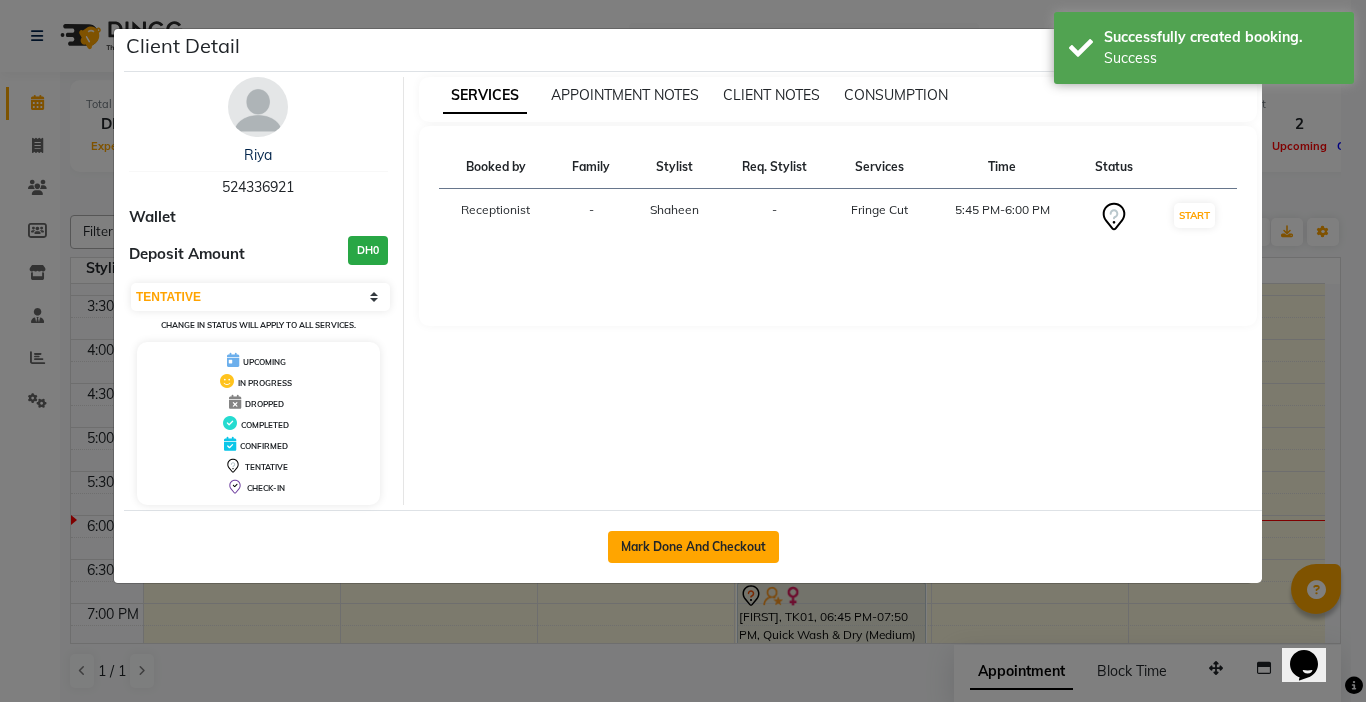 click on "Mark Done And Checkout" 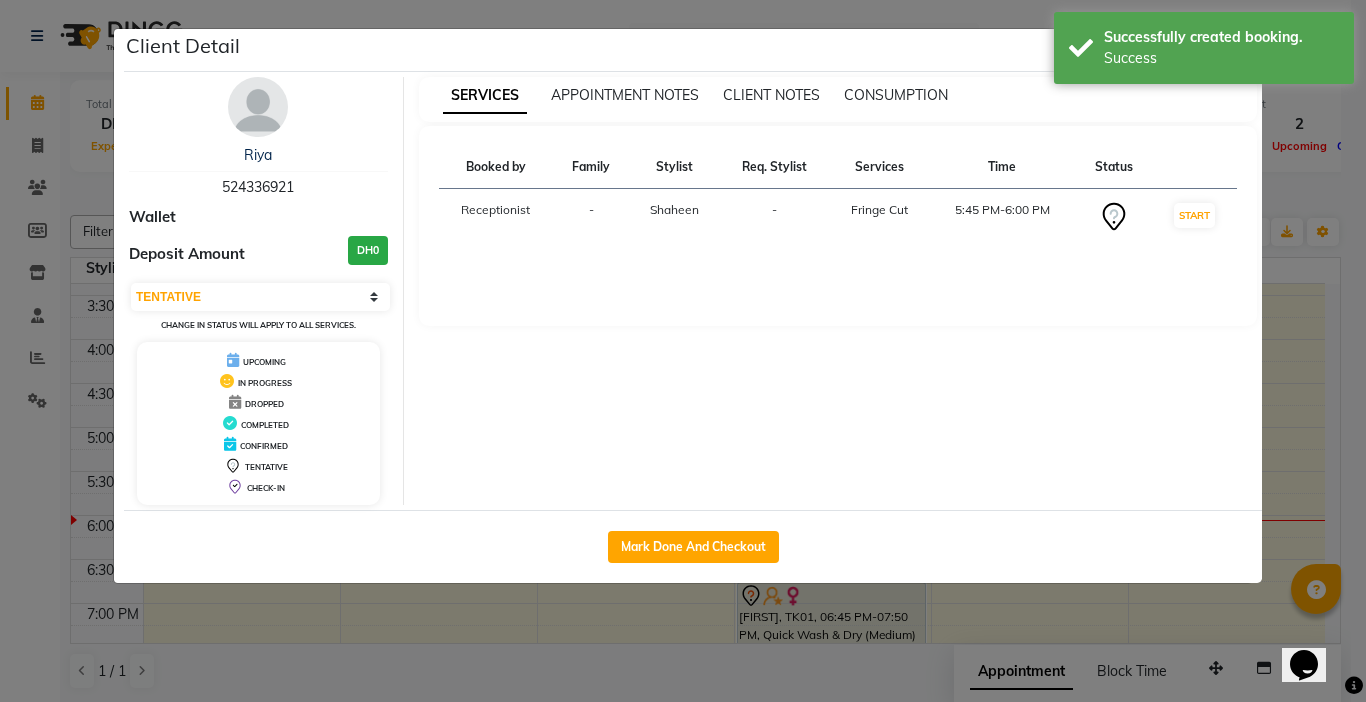 select on "service" 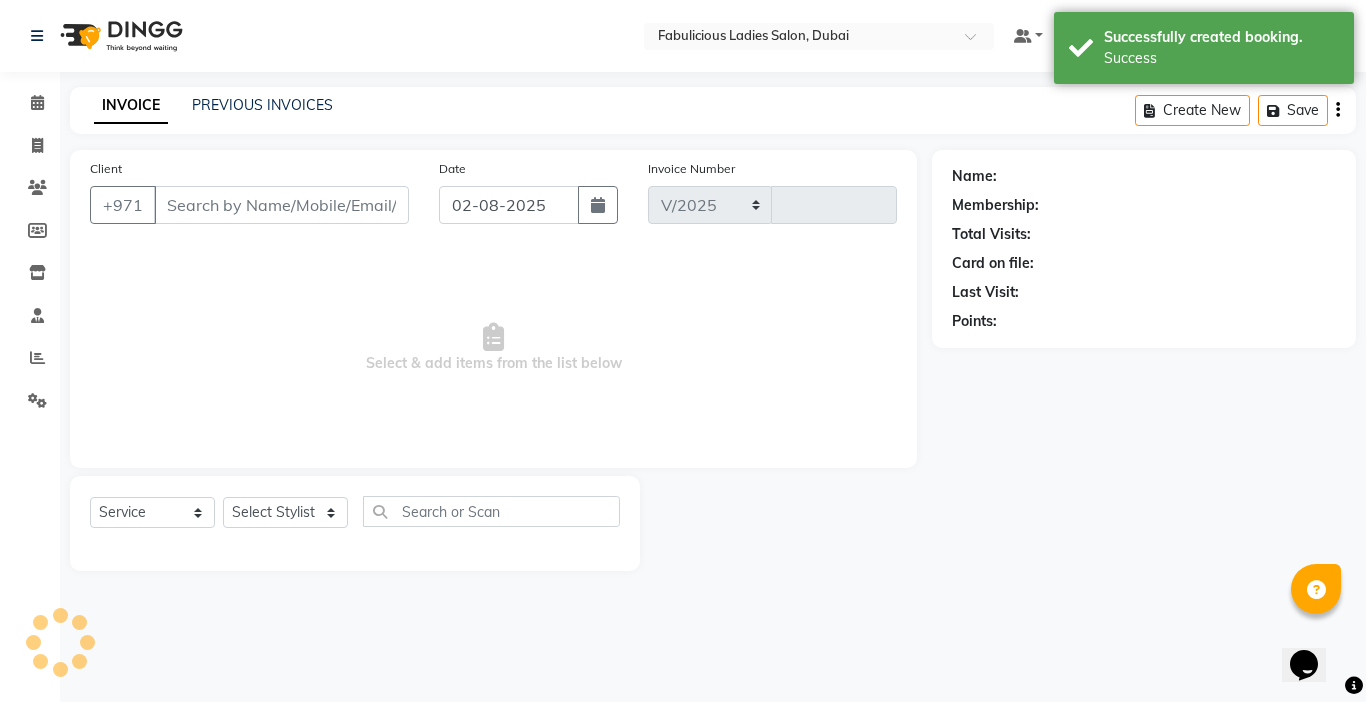 select on "738" 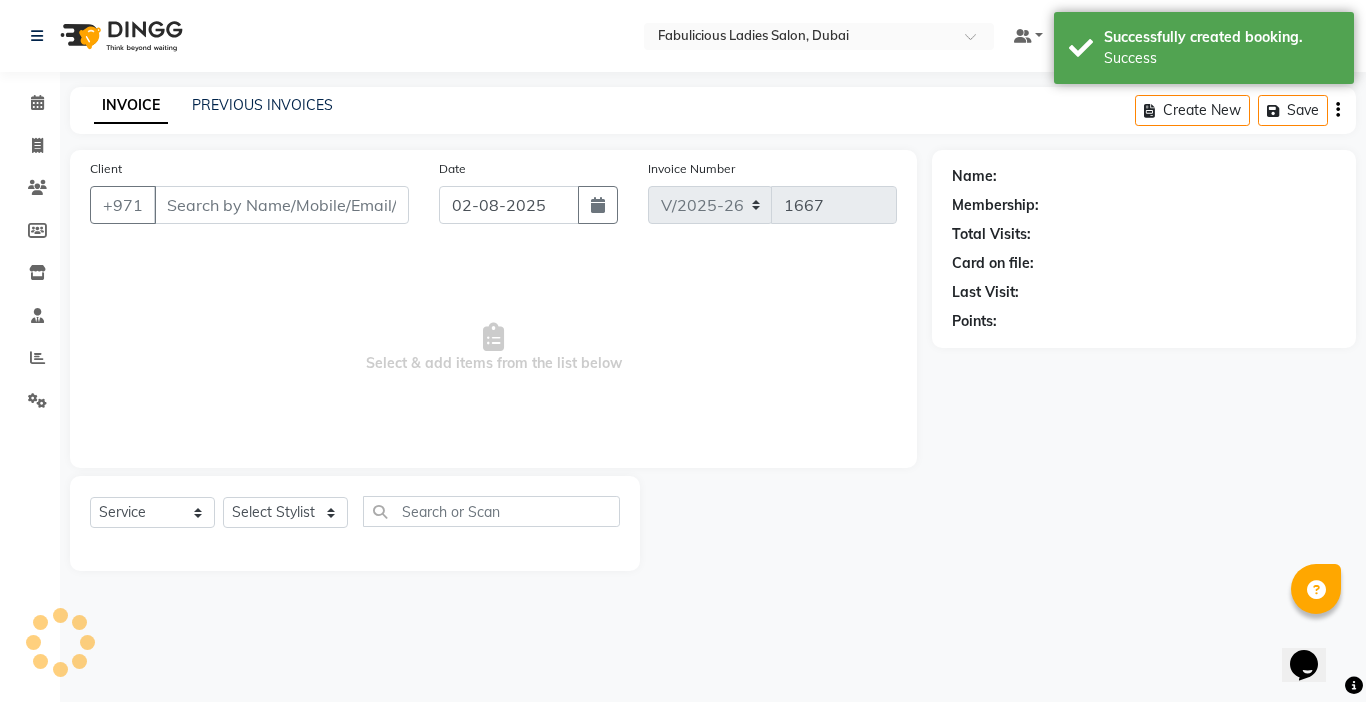 type on "524336921" 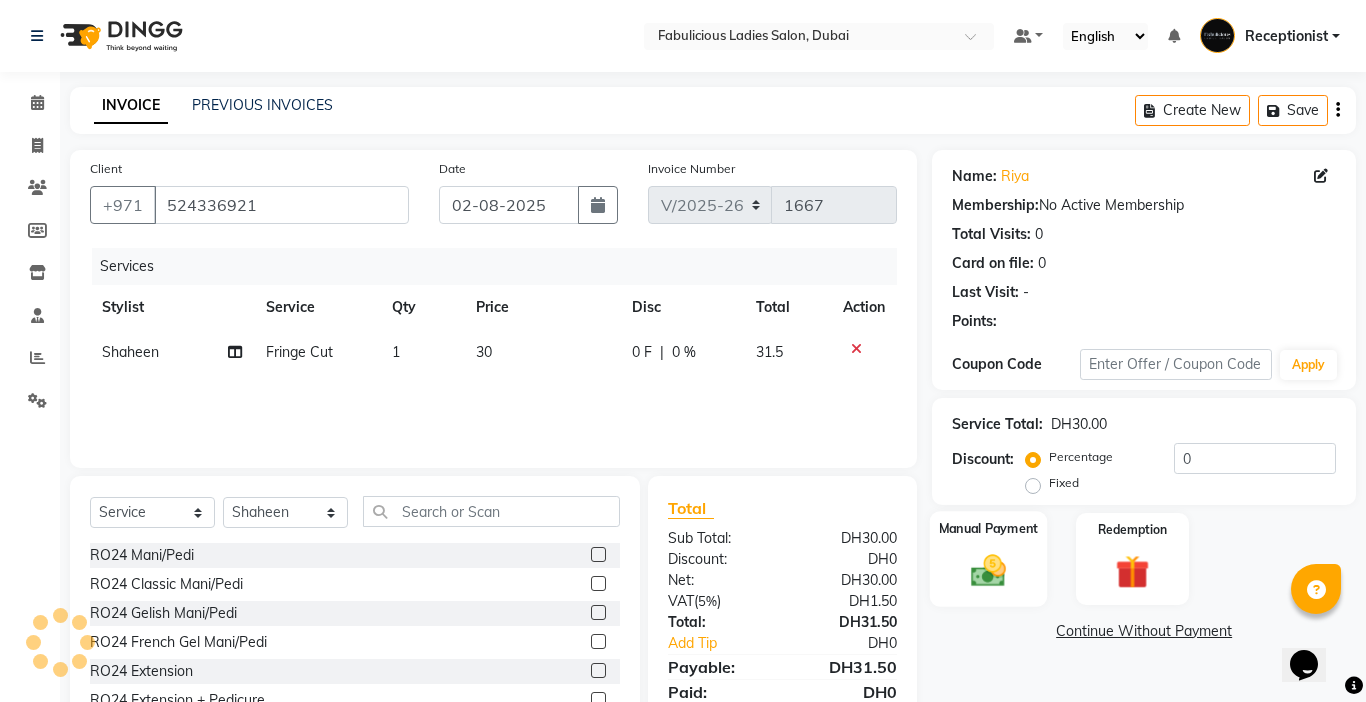 click 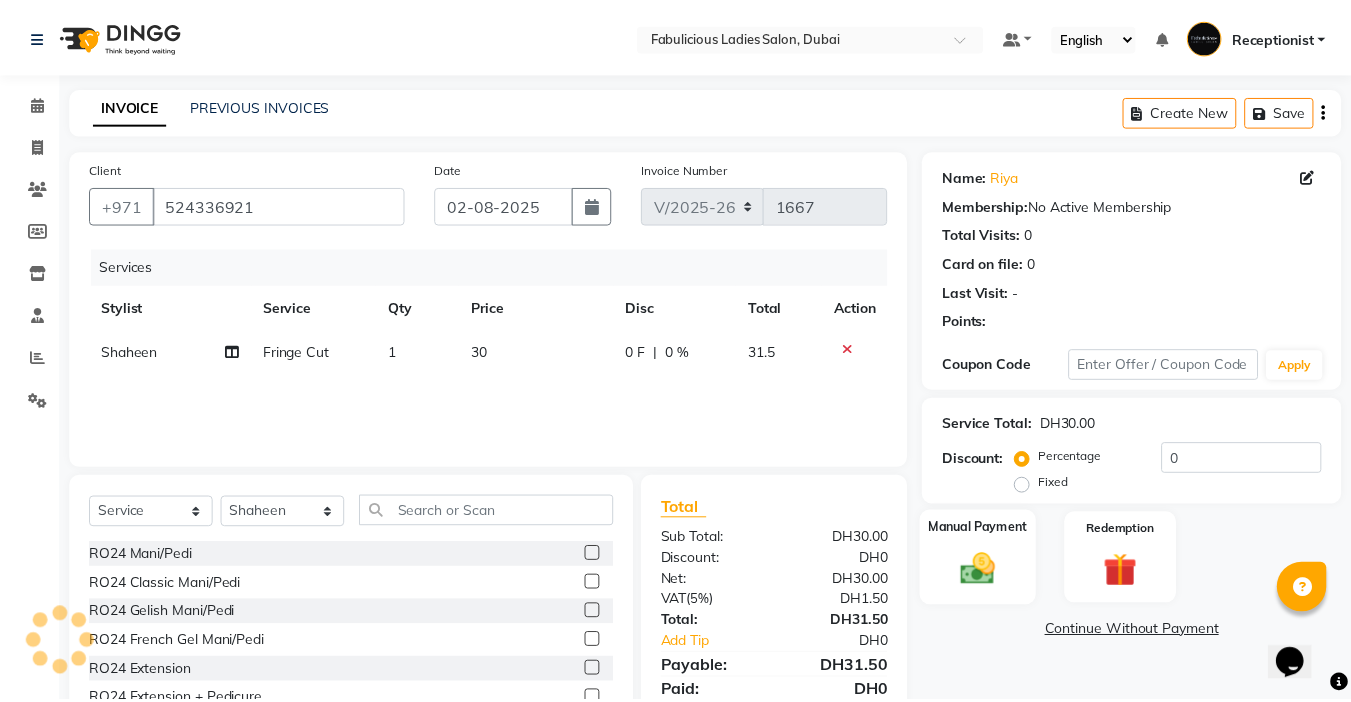 scroll, scrollTop: 99, scrollLeft: 0, axis: vertical 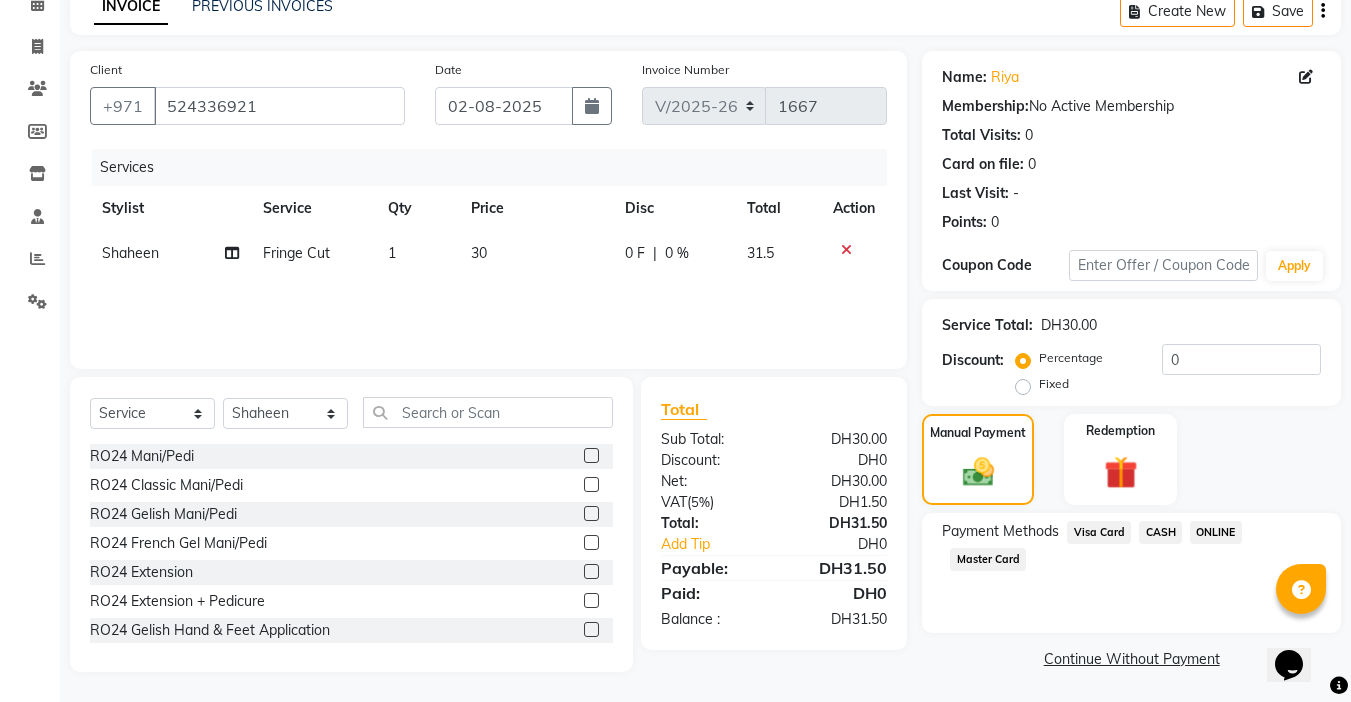 click on "Visa Card" 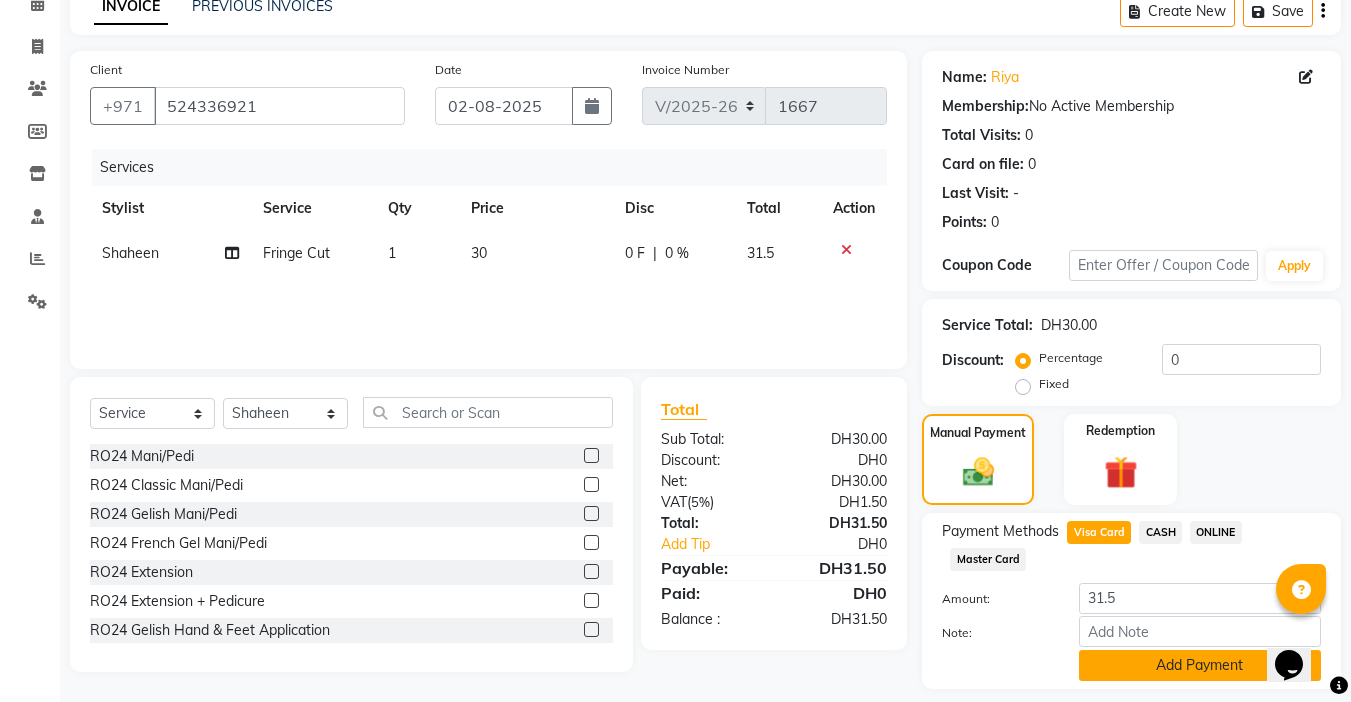 click on "Add Payment" 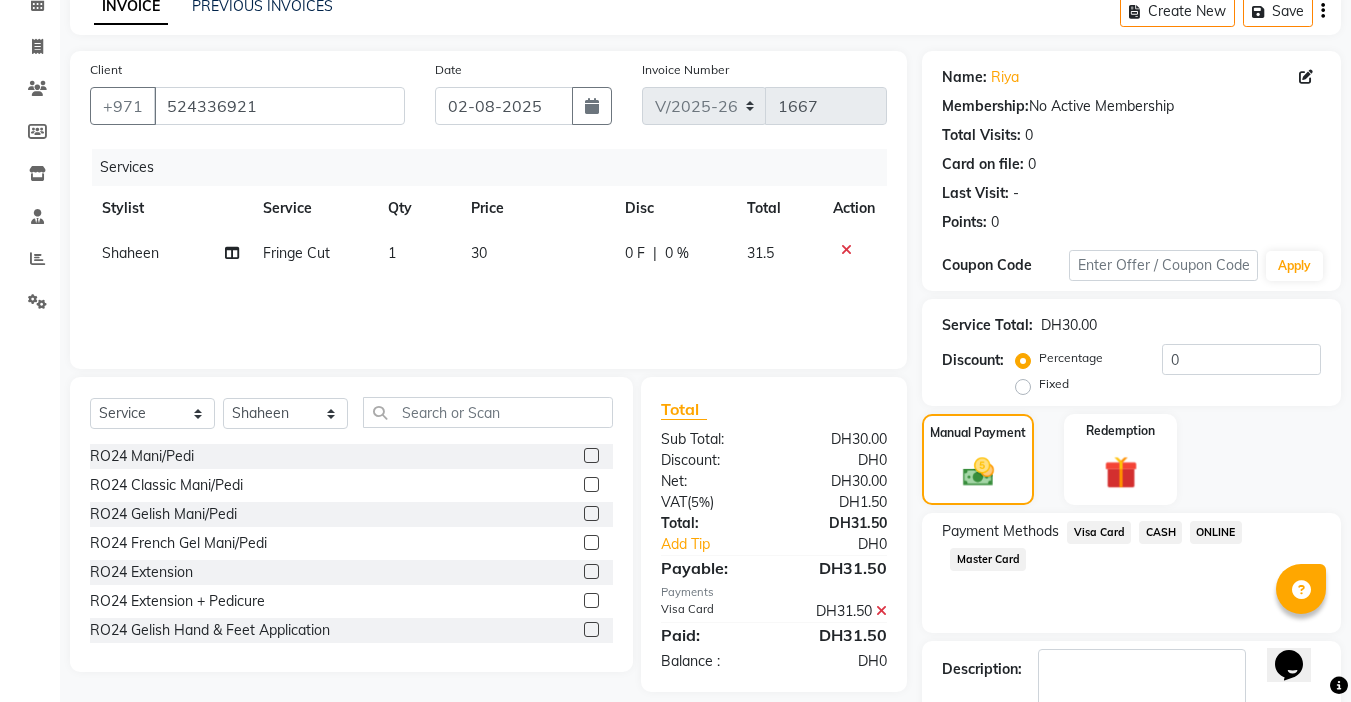 click on "Checkout" 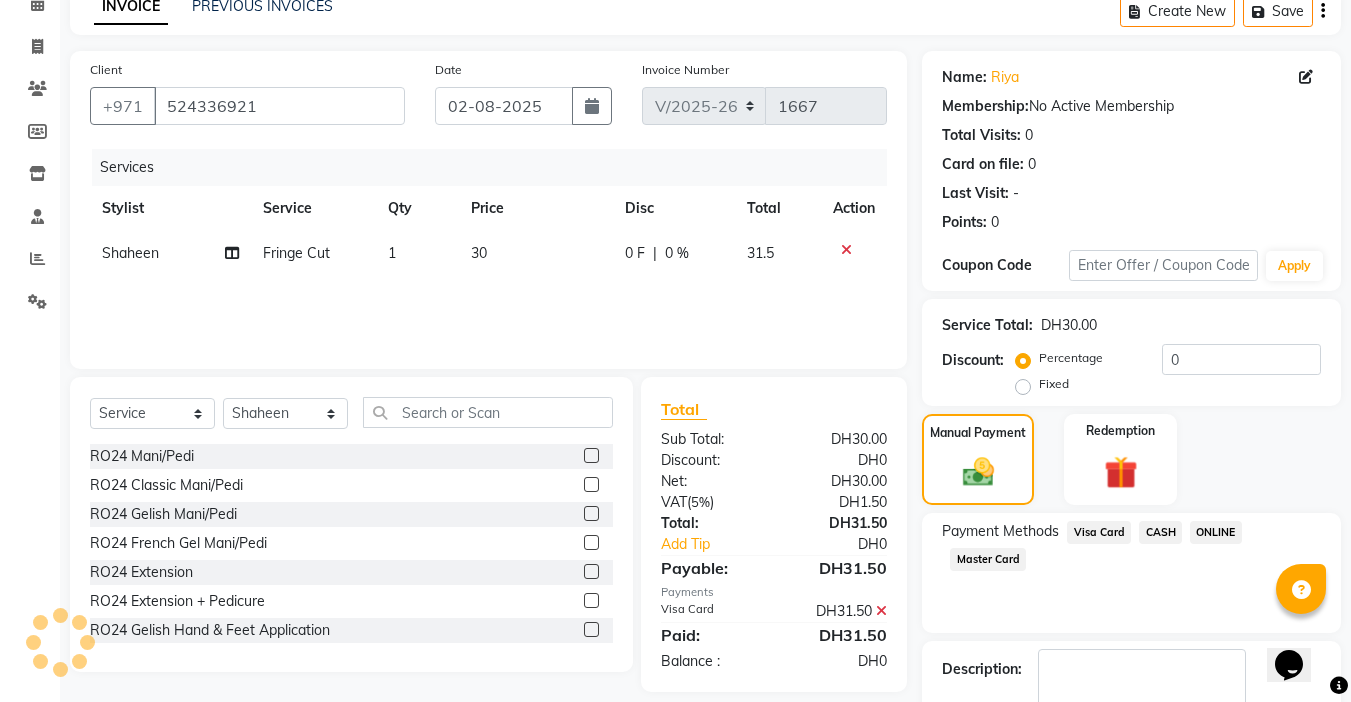 scroll, scrollTop: 214, scrollLeft: 0, axis: vertical 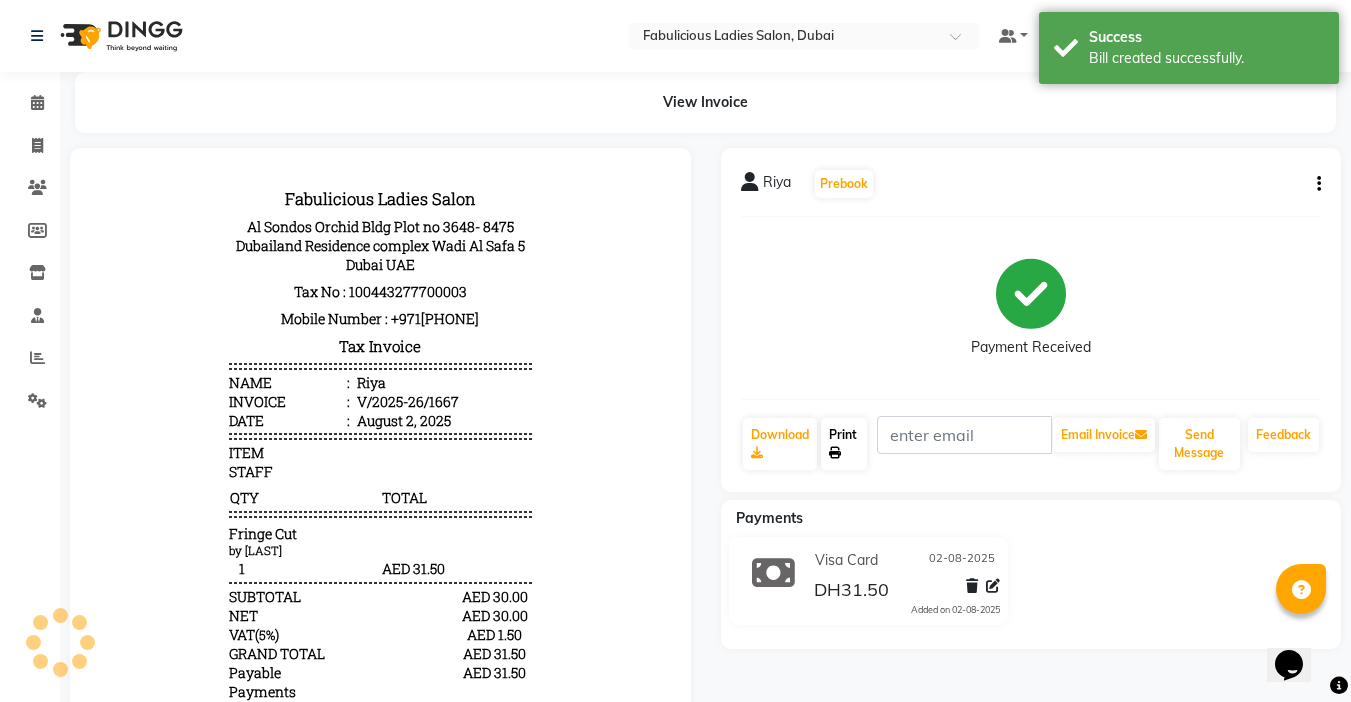 click on "Print" 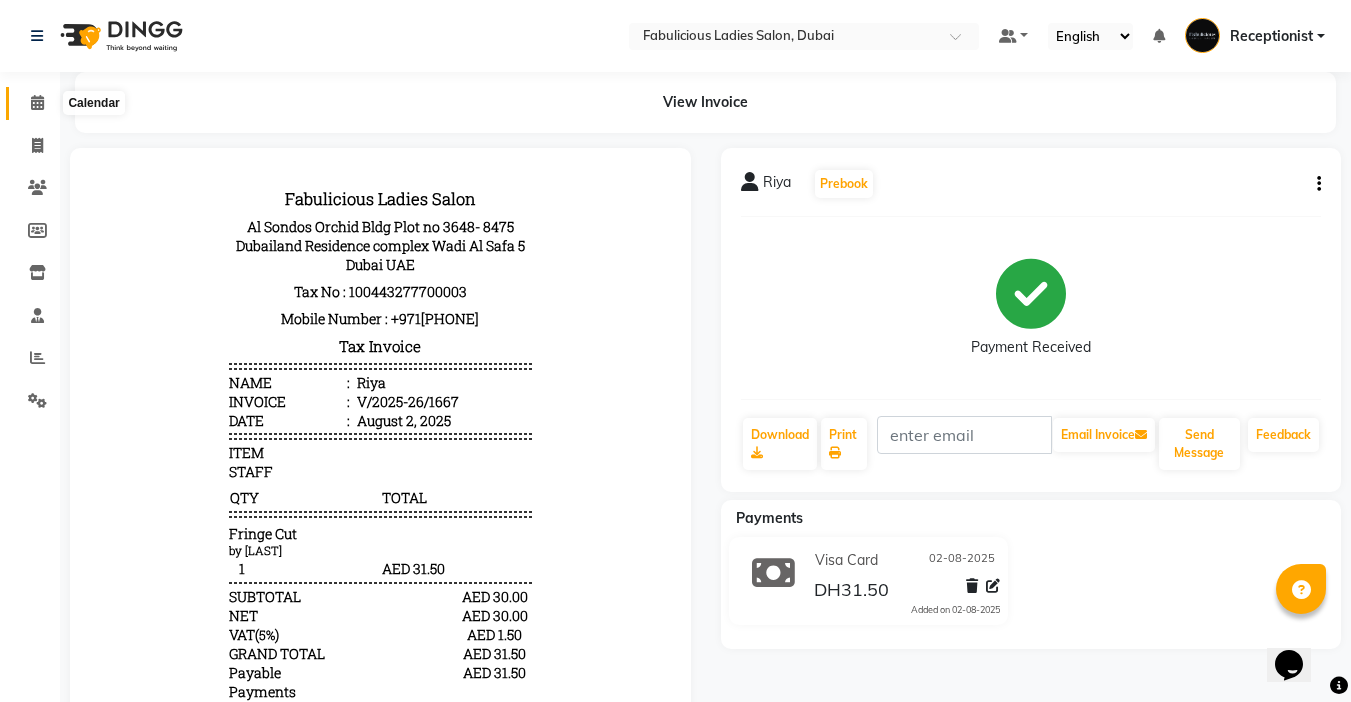 click 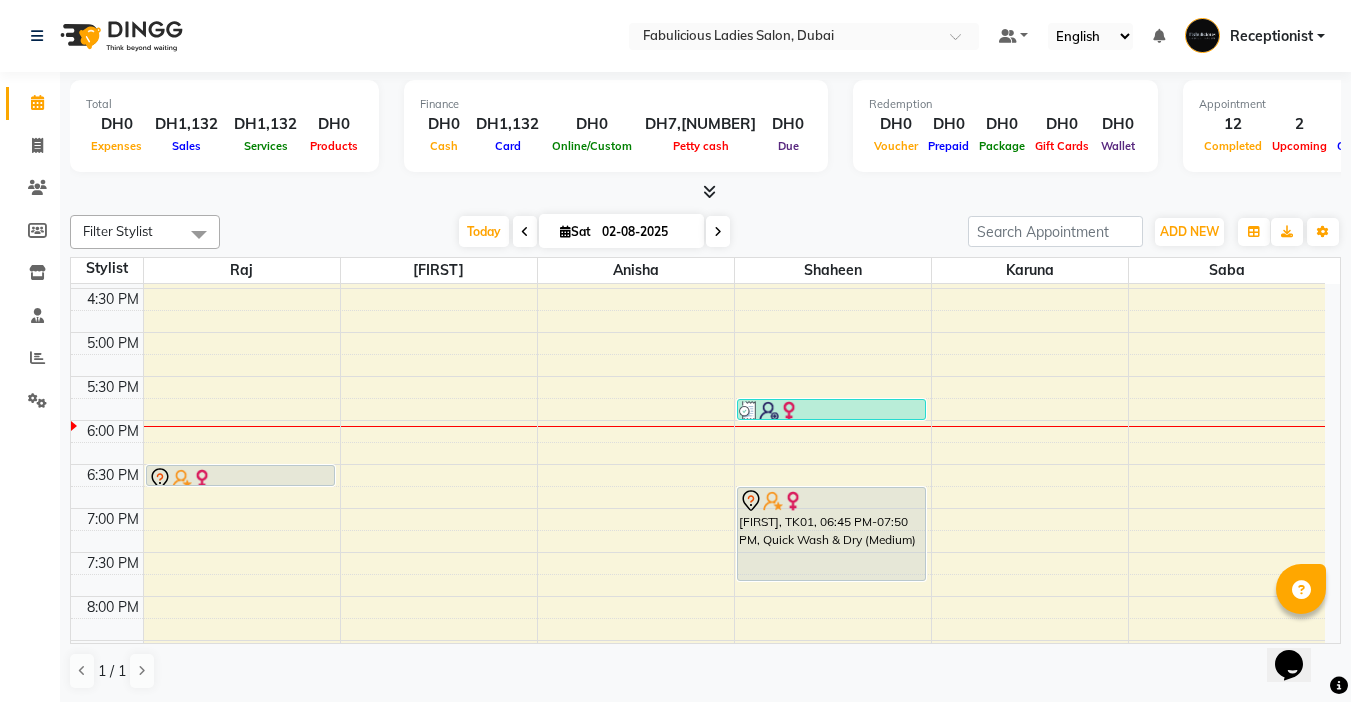 scroll, scrollTop: 700, scrollLeft: 0, axis: vertical 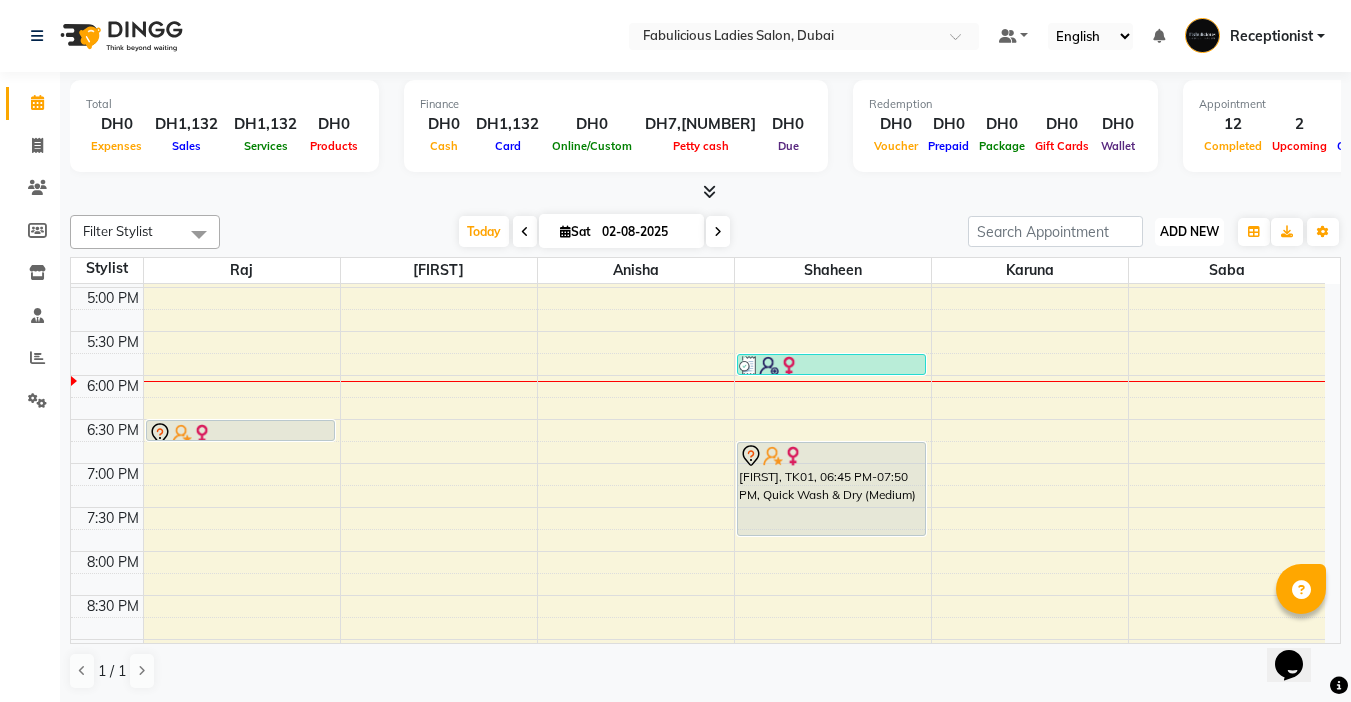 click on "ADD NEW" at bounding box center (1189, 231) 